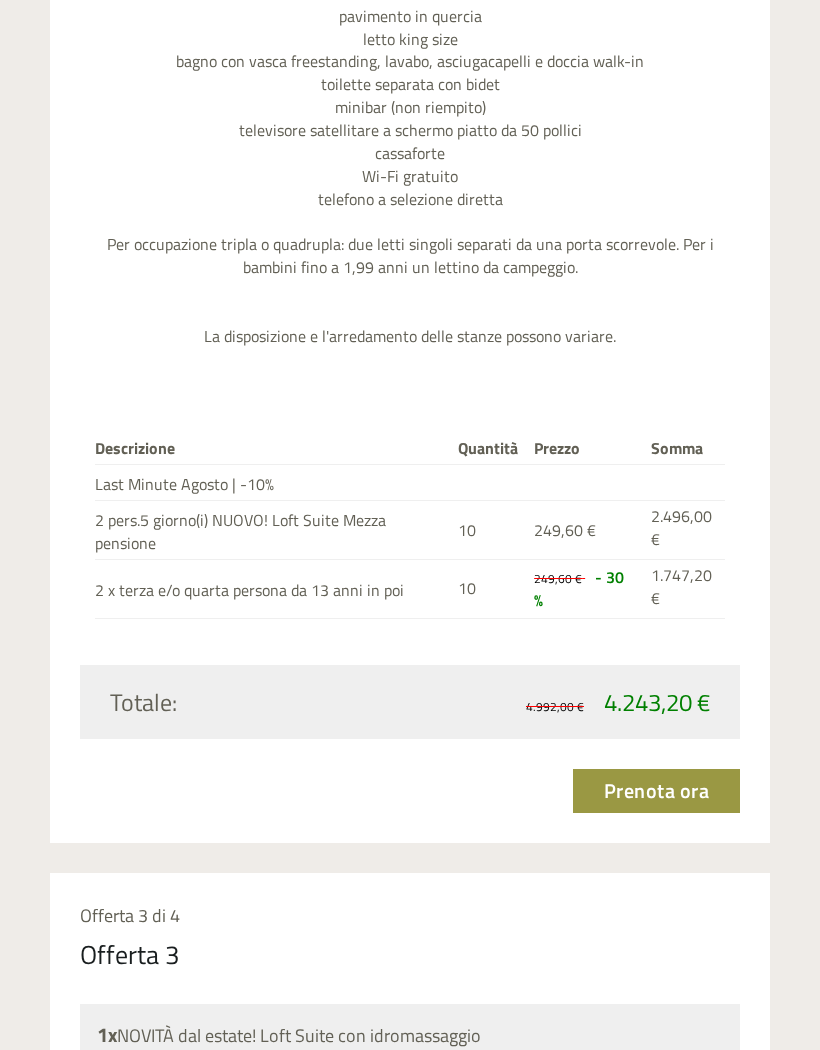 scroll, scrollTop: 3830, scrollLeft: 0, axis: vertical 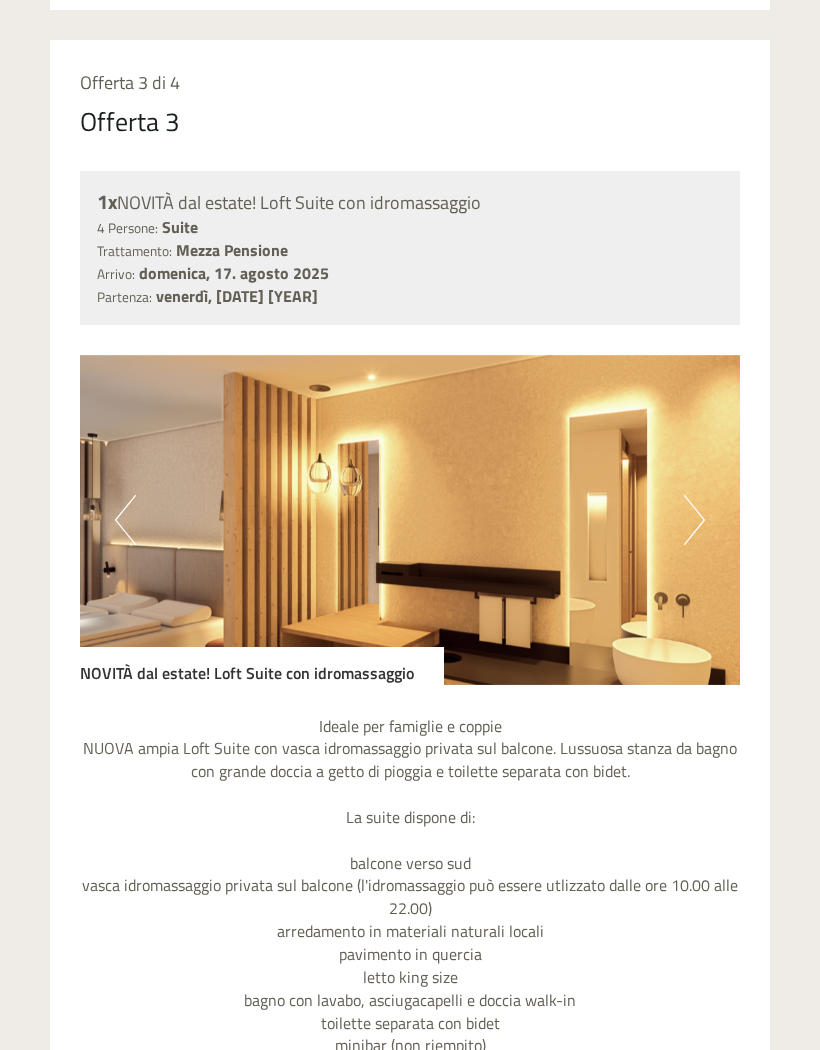 click on "Next" at bounding box center [694, 521] 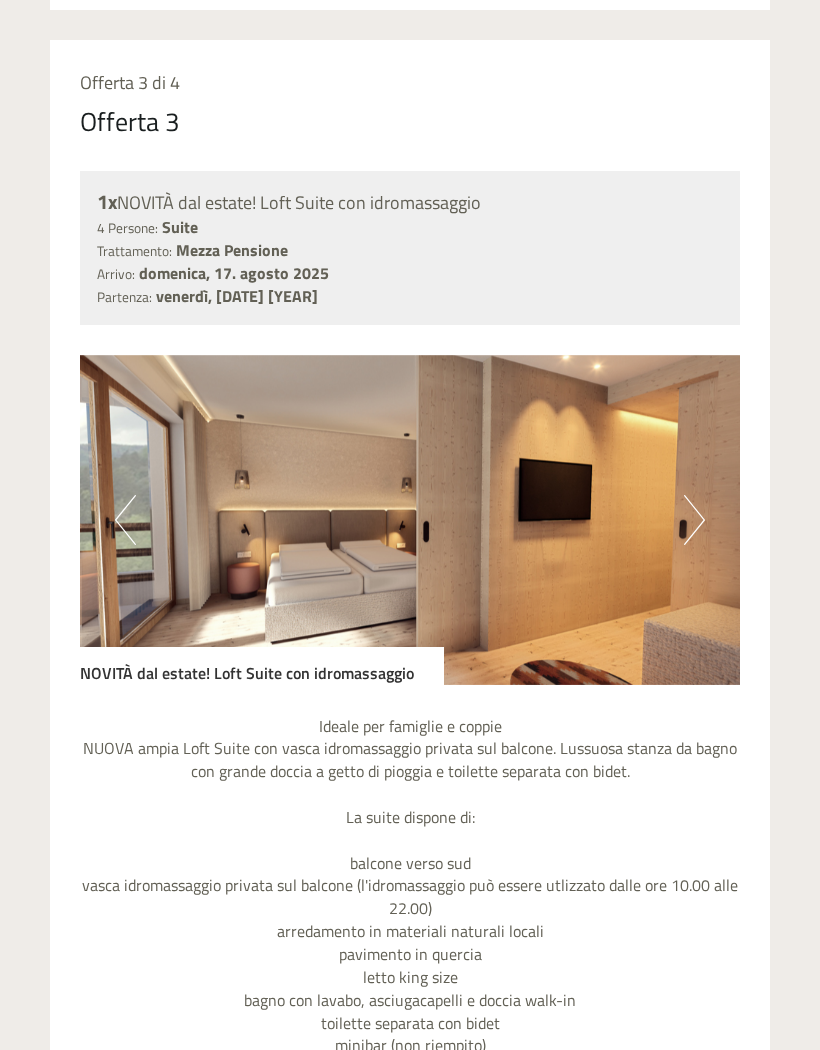click on "Next" at bounding box center (694, 520) 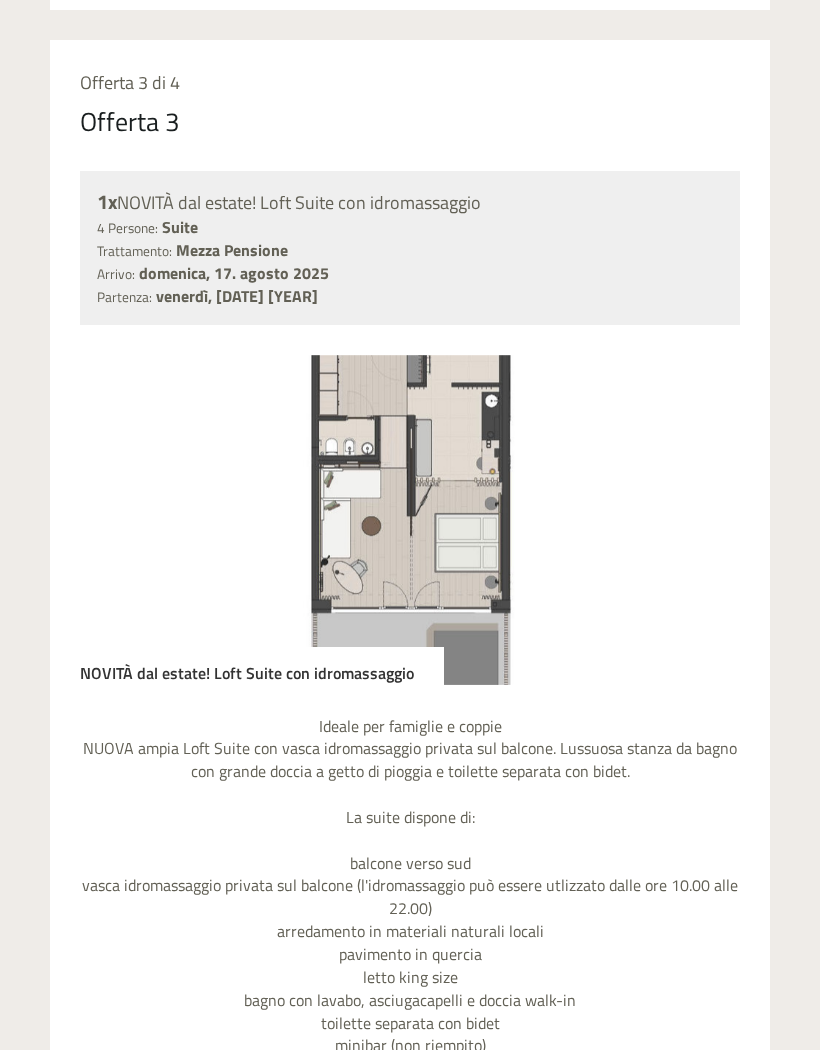 click on "Next" at bounding box center [694, 520] 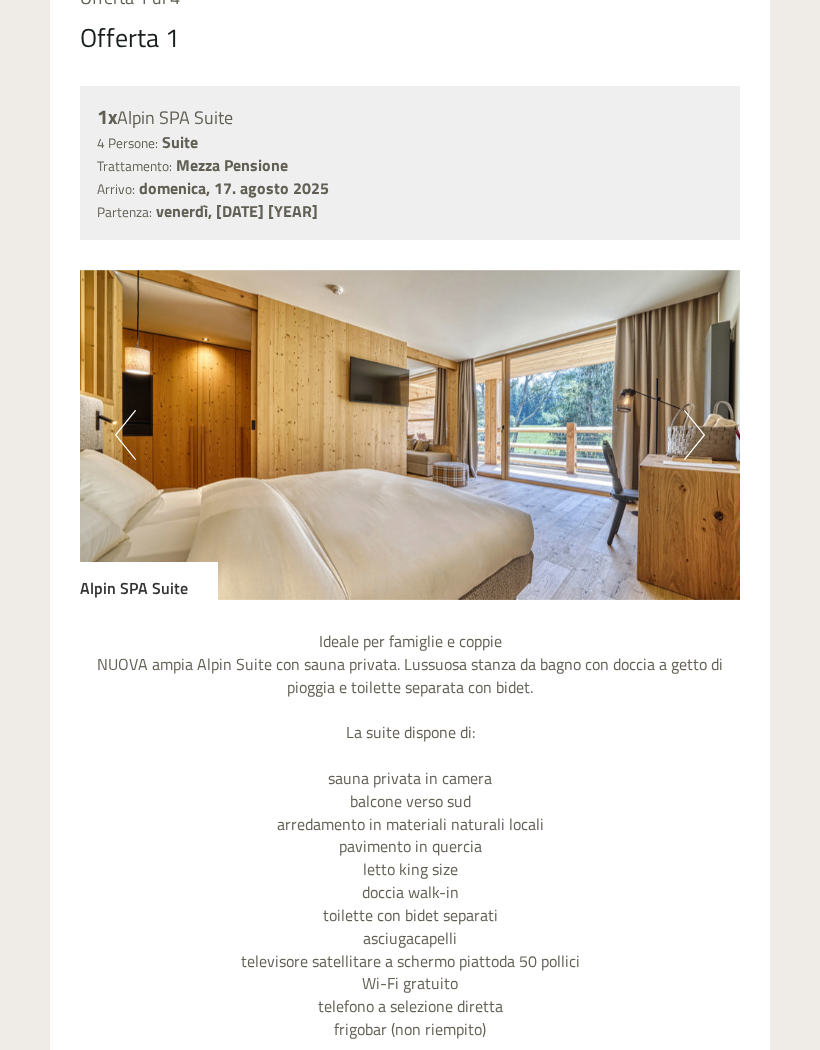 scroll, scrollTop: 1250, scrollLeft: 0, axis: vertical 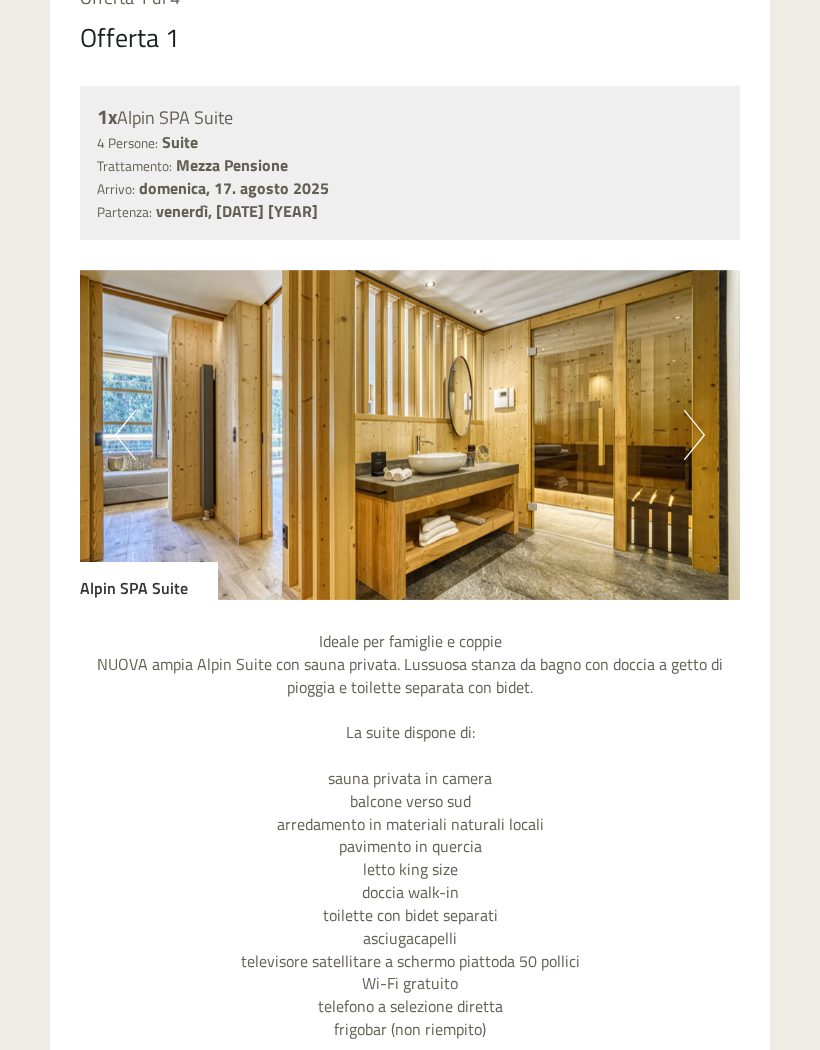 click at bounding box center (410, 435) 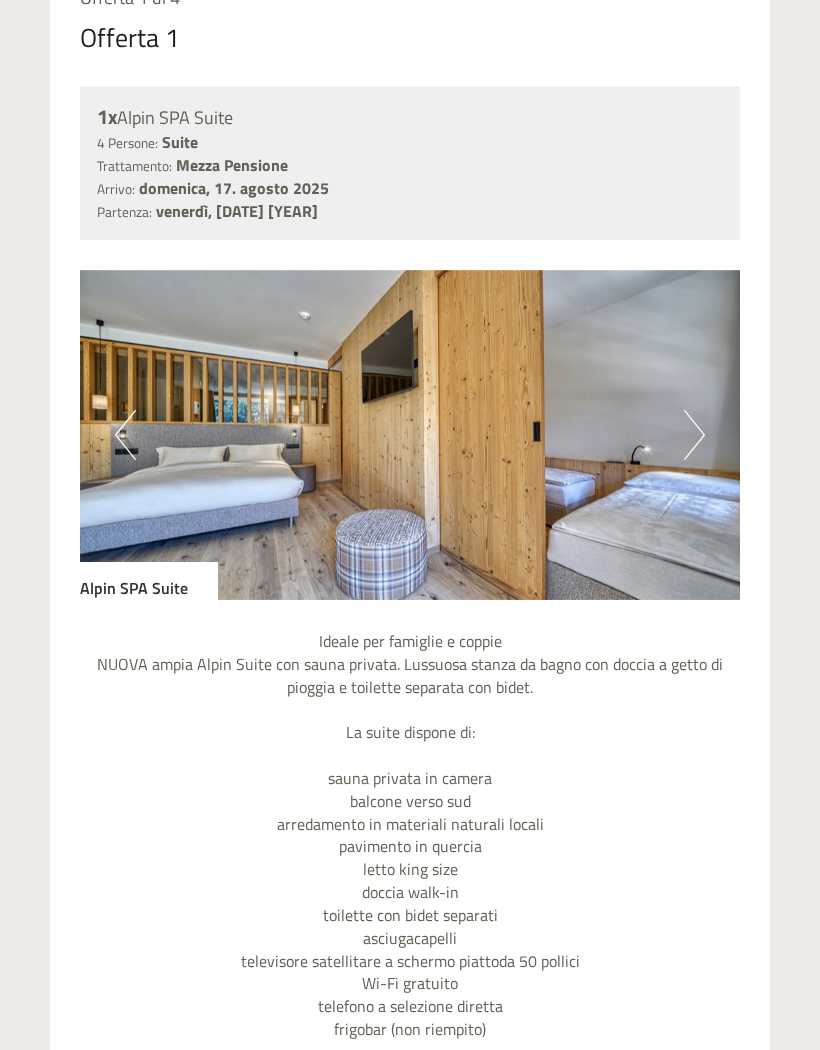 click on "Next" at bounding box center [694, 435] 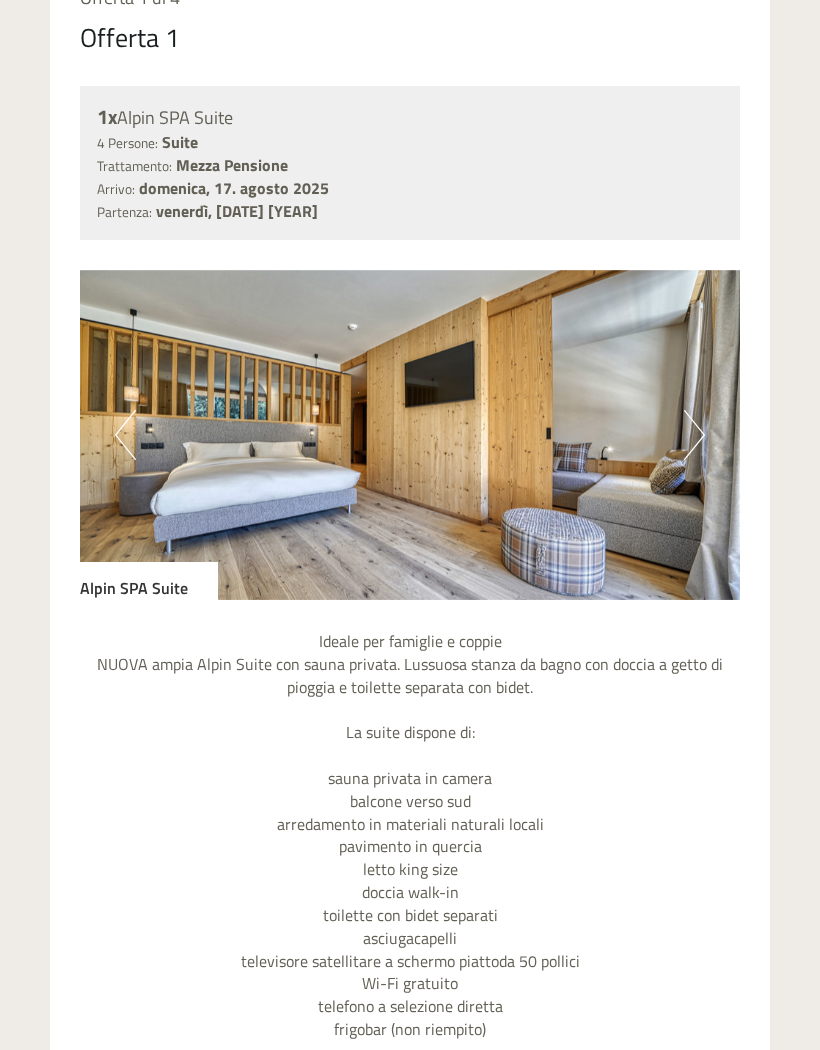 click at bounding box center (410, 435) 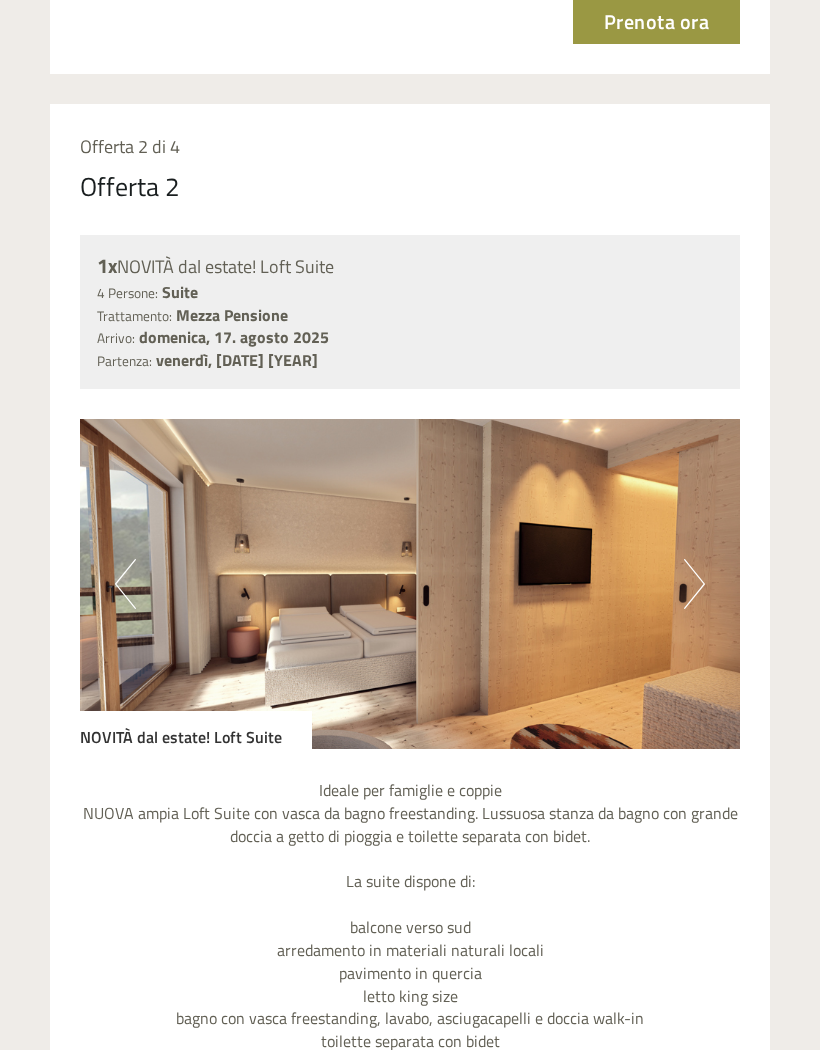 scroll, scrollTop: 2865, scrollLeft: 0, axis: vertical 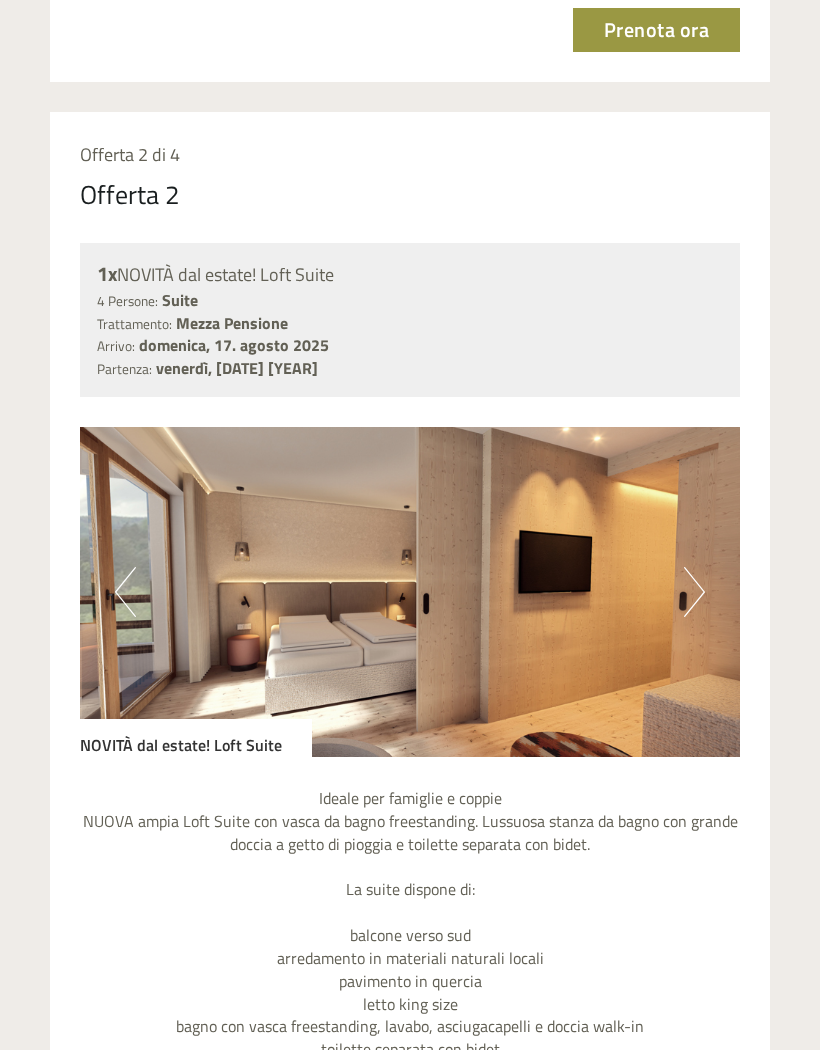 click on "Next" at bounding box center [694, 592] 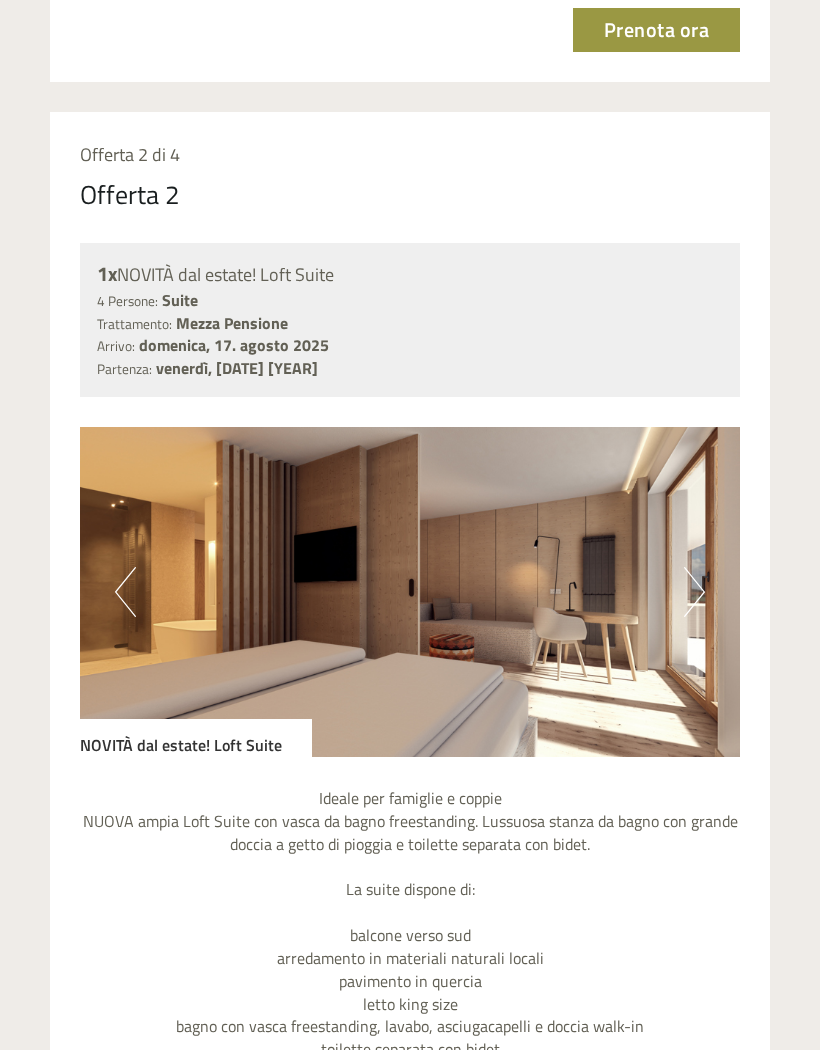 click on "Next" at bounding box center [694, 592] 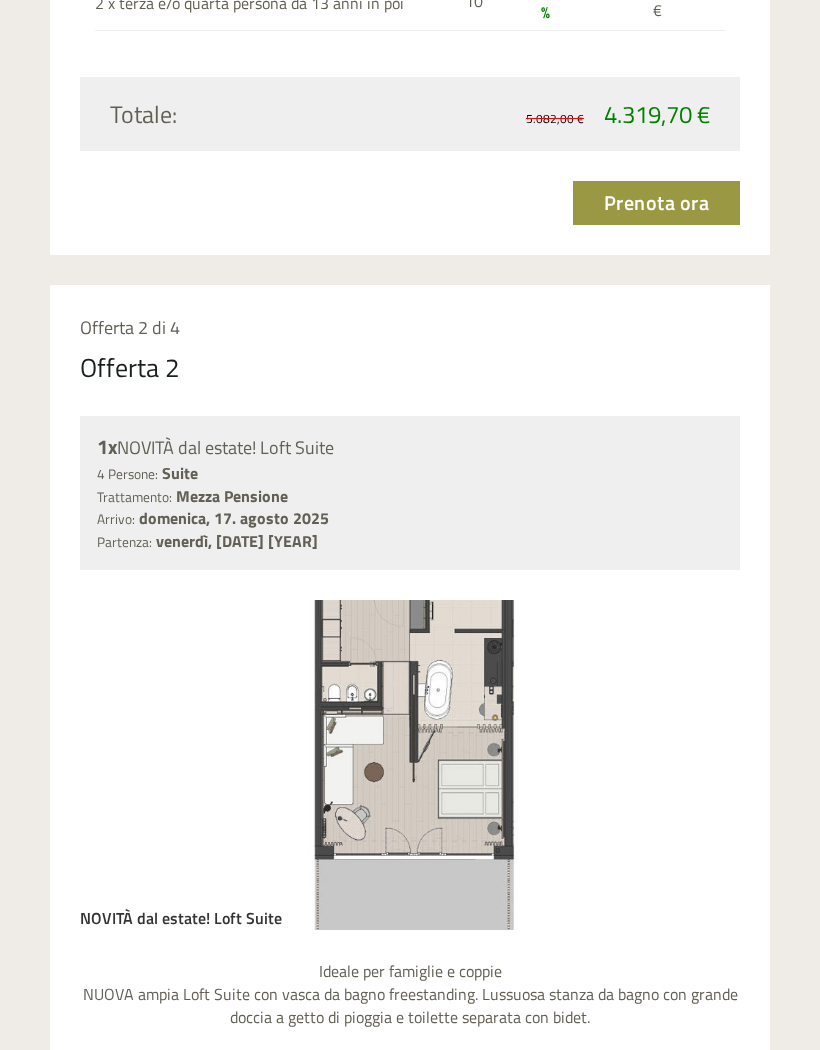 scroll, scrollTop: 2693, scrollLeft: 0, axis: vertical 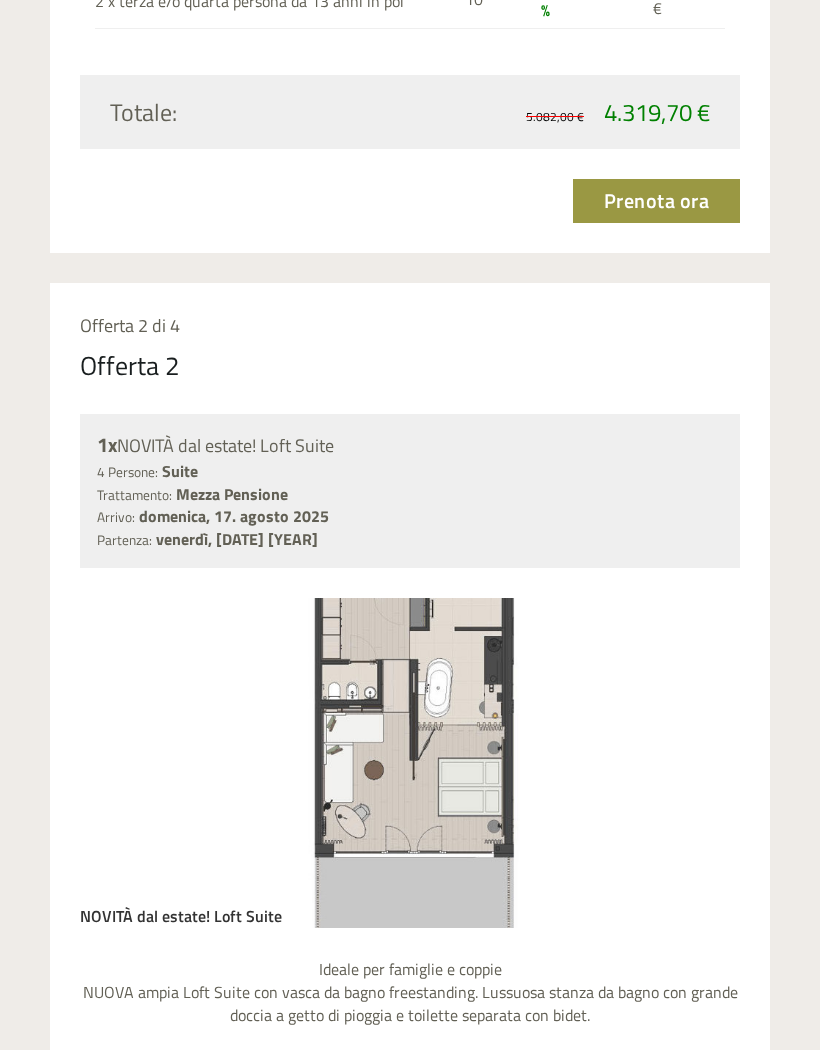 click at bounding box center [410, 764] 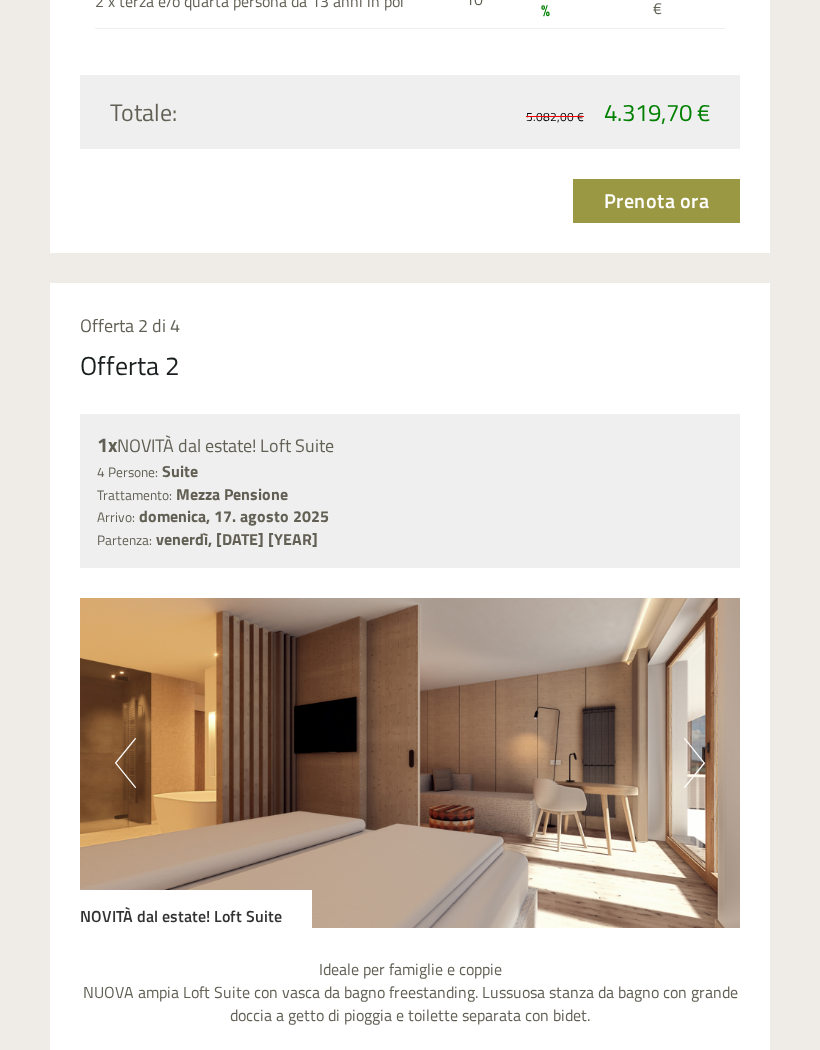 click at bounding box center [410, 763] 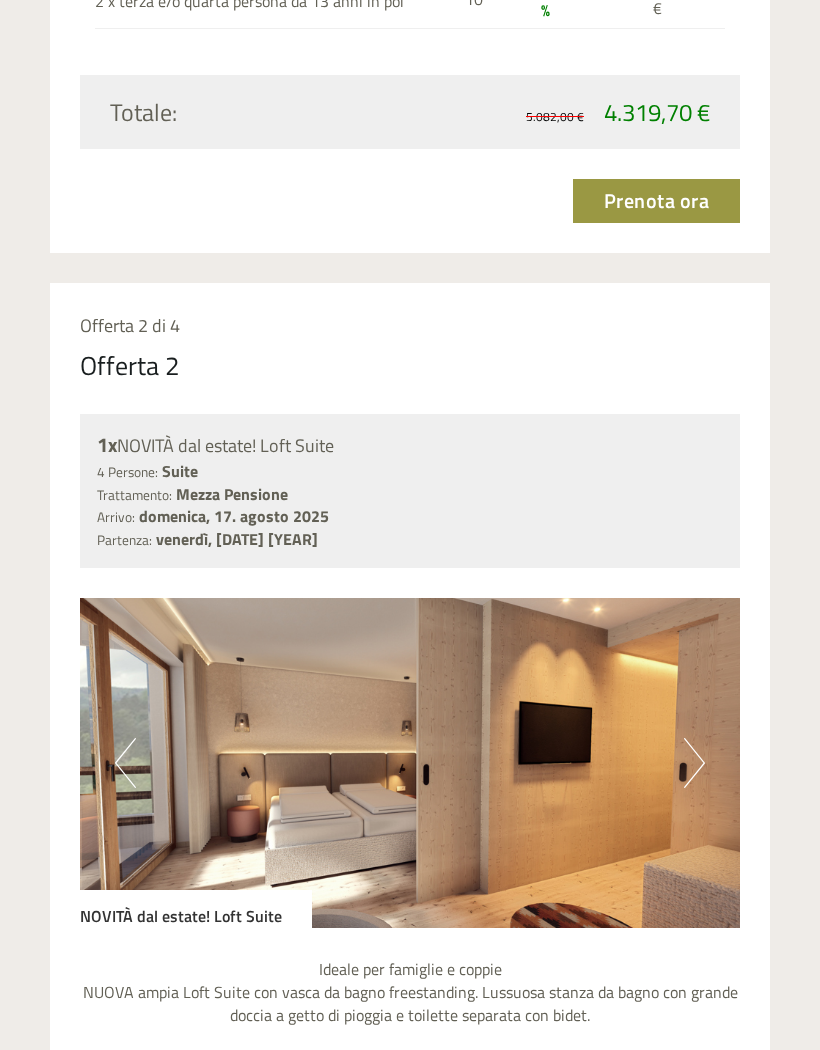 click at bounding box center [410, 763] 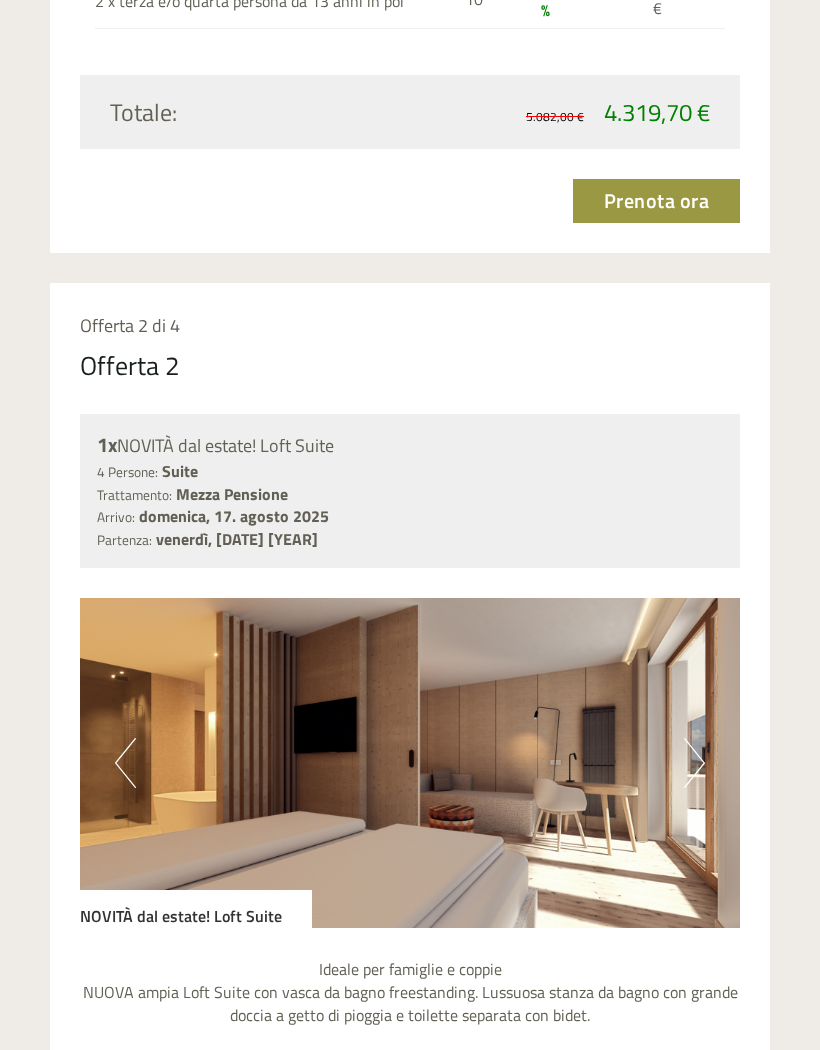 click at bounding box center (410, 763) 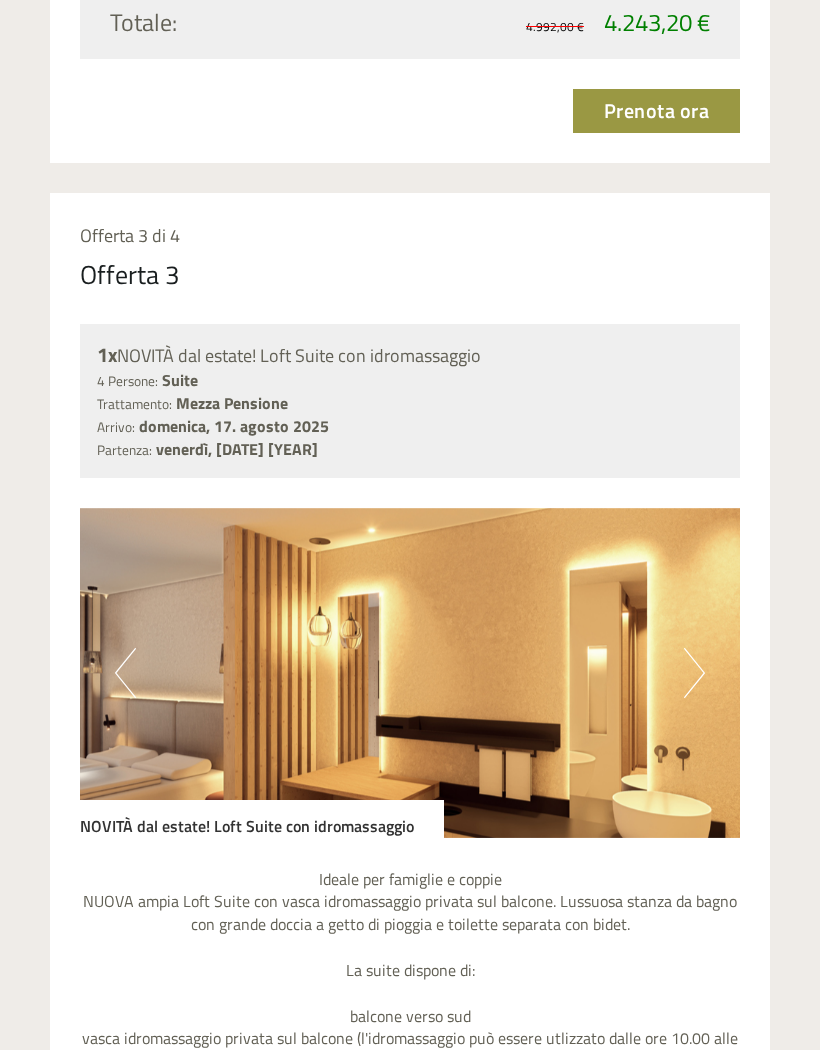 scroll, scrollTop: 4510, scrollLeft: 0, axis: vertical 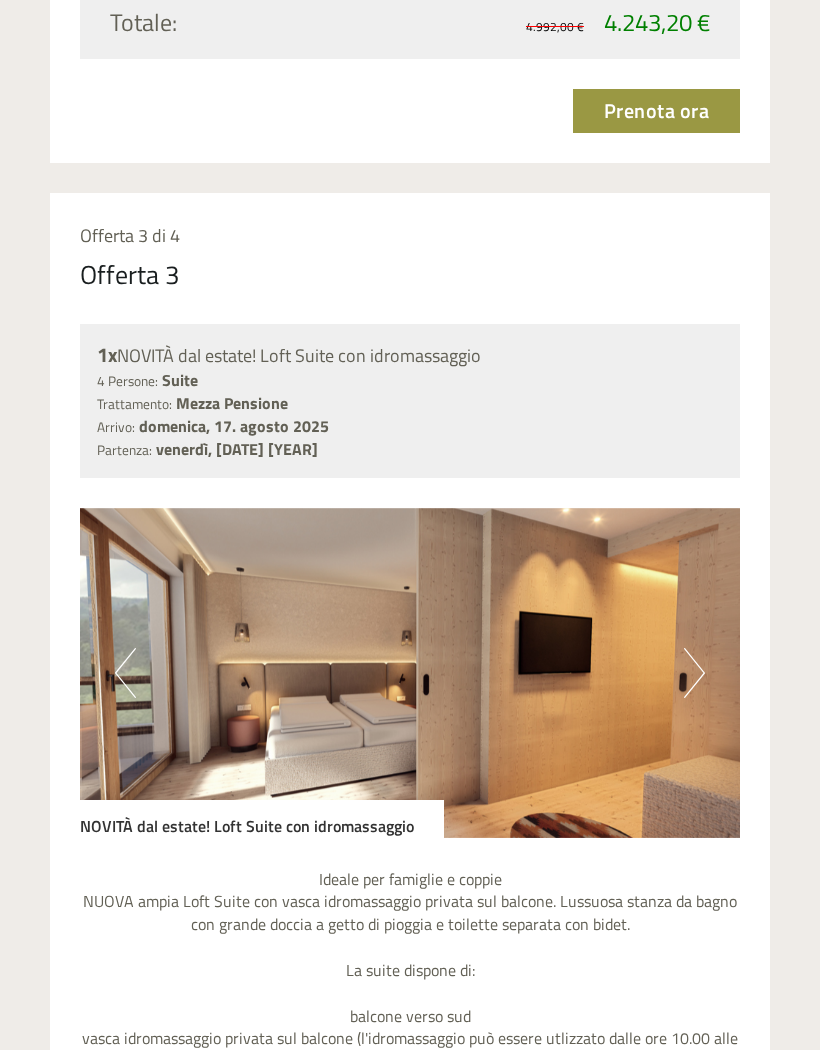 click at bounding box center [410, 673] 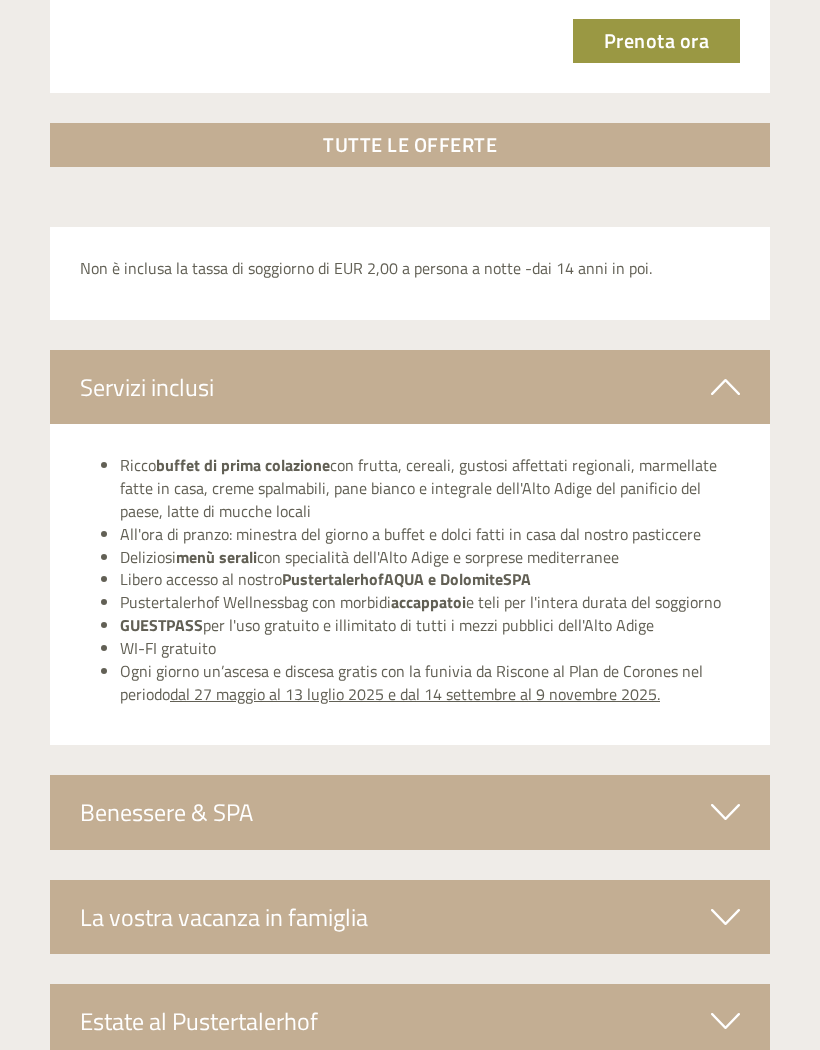 scroll, scrollTop: 6351, scrollLeft: 0, axis: vertical 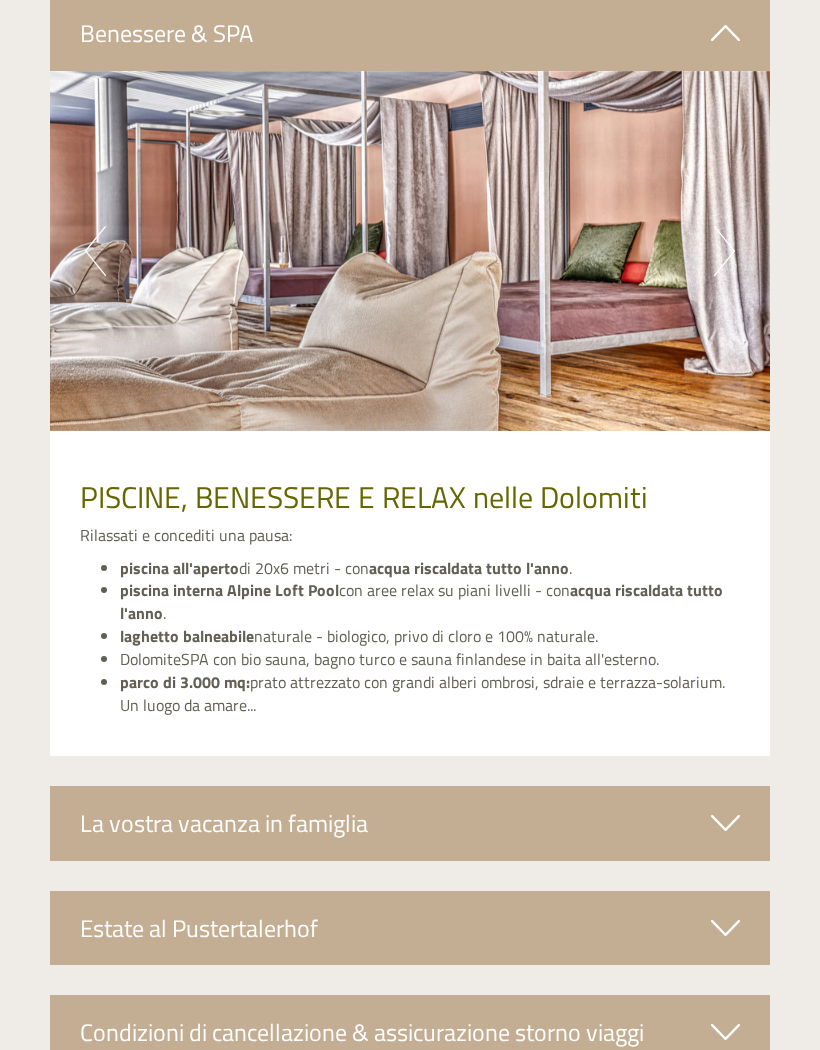 click at bounding box center (725, 929) 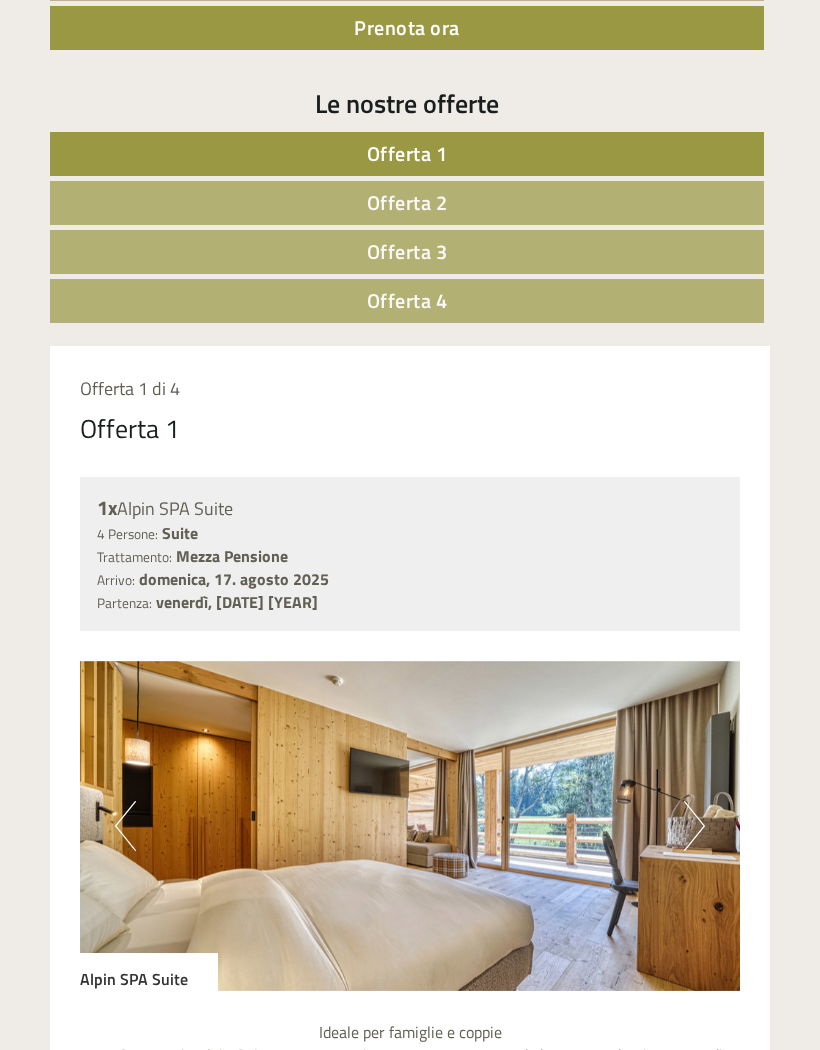 scroll, scrollTop: 860, scrollLeft: 0, axis: vertical 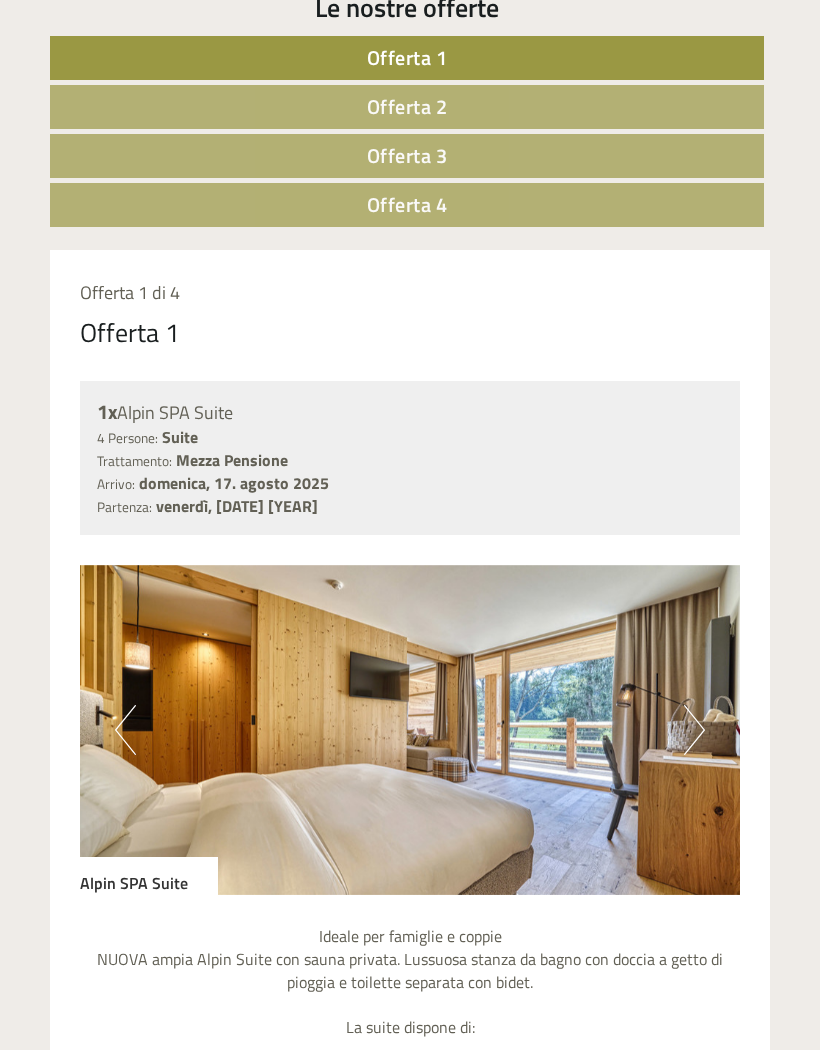 click on "Offerta 4" at bounding box center [407, 204] 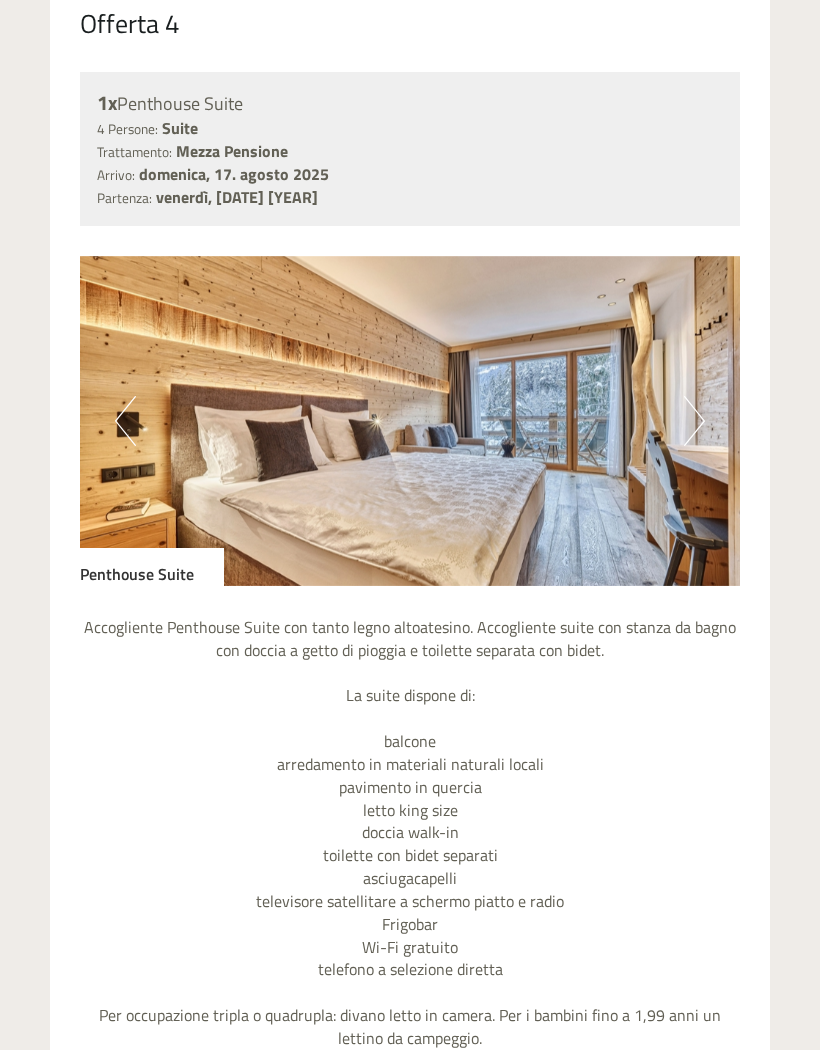 scroll, scrollTop: 1196, scrollLeft: 0, axis: vertical 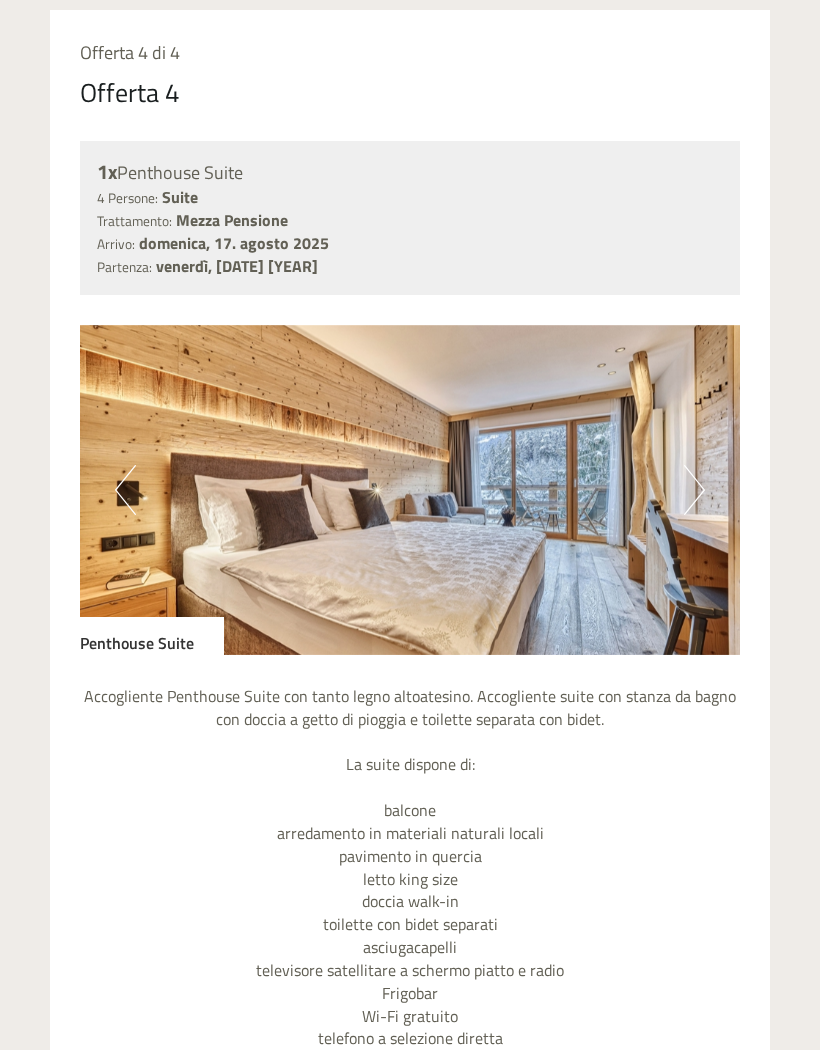 click at bounding box center [410, 490] 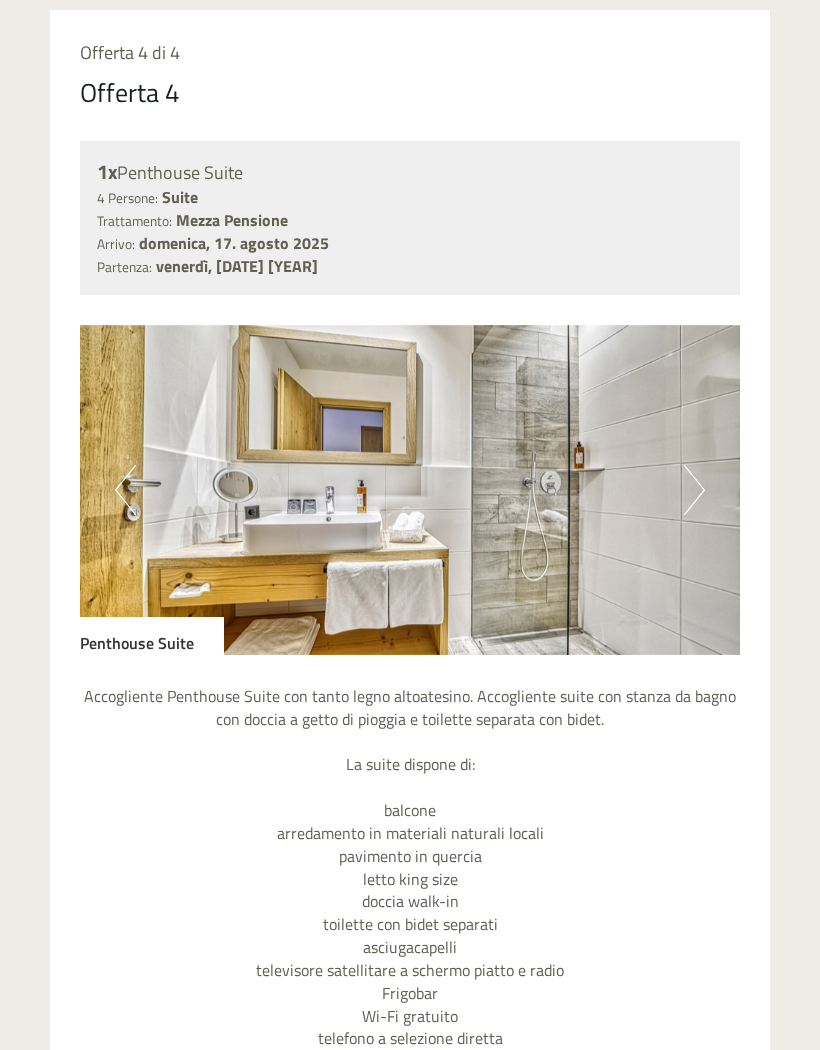 click on "Next" at bounding box center (694, 490) 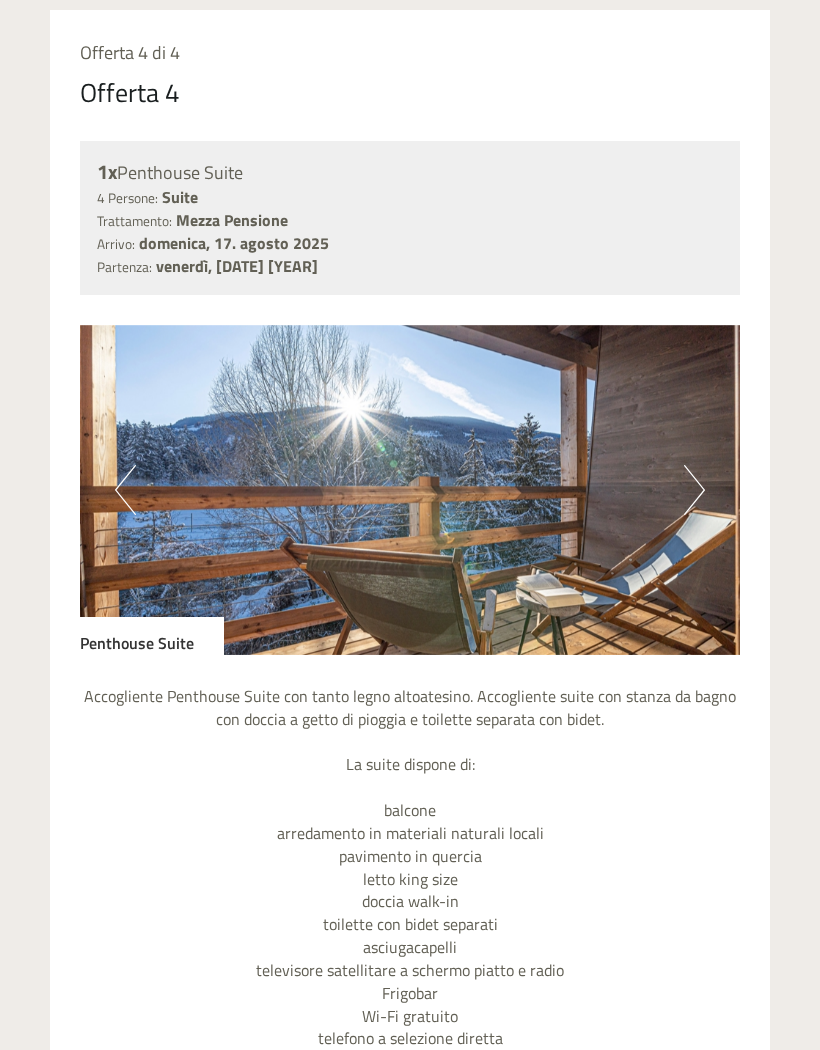 click on "Next" at bounding box center (694, 490) 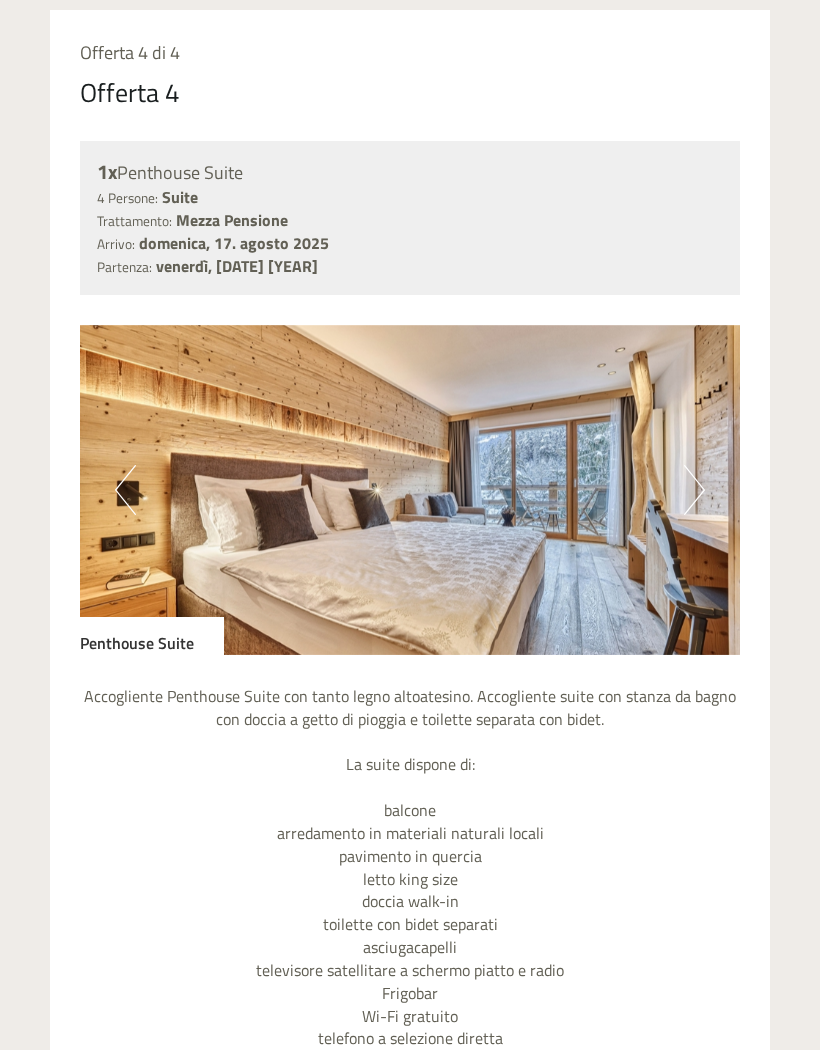 click at bounding box center (410, 490) 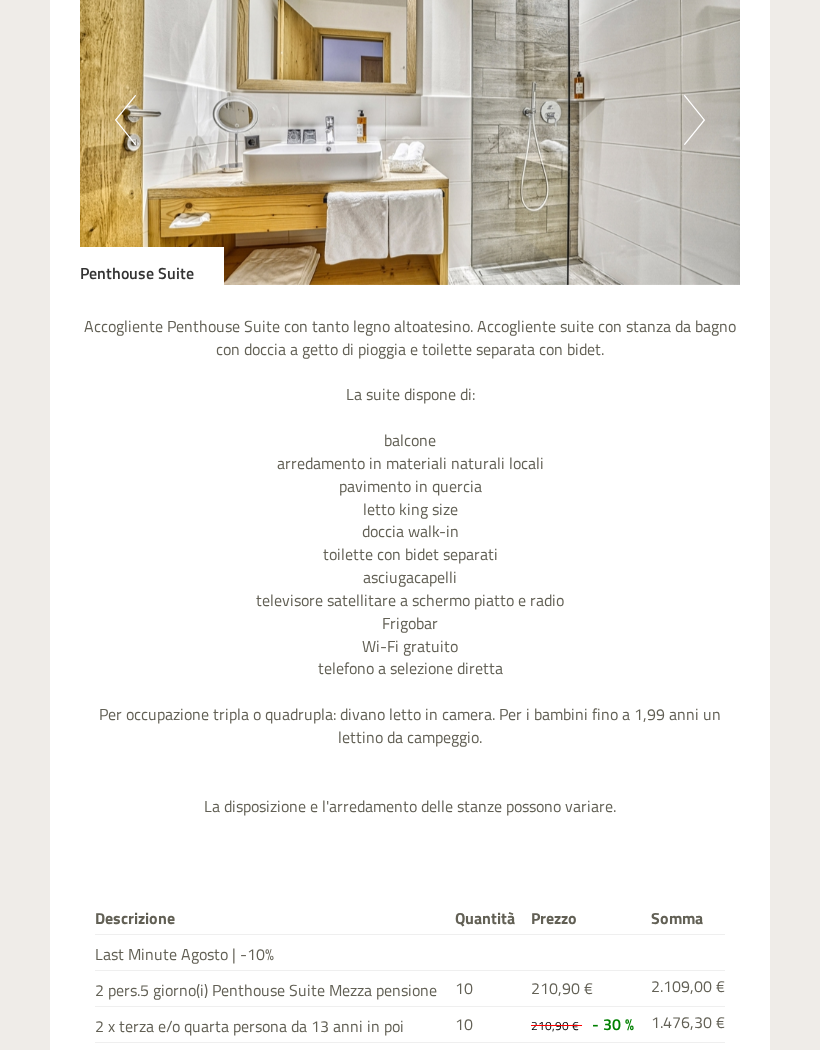 scroll, scrollTop: 1568, scrollLeft: 0, axis: vertical 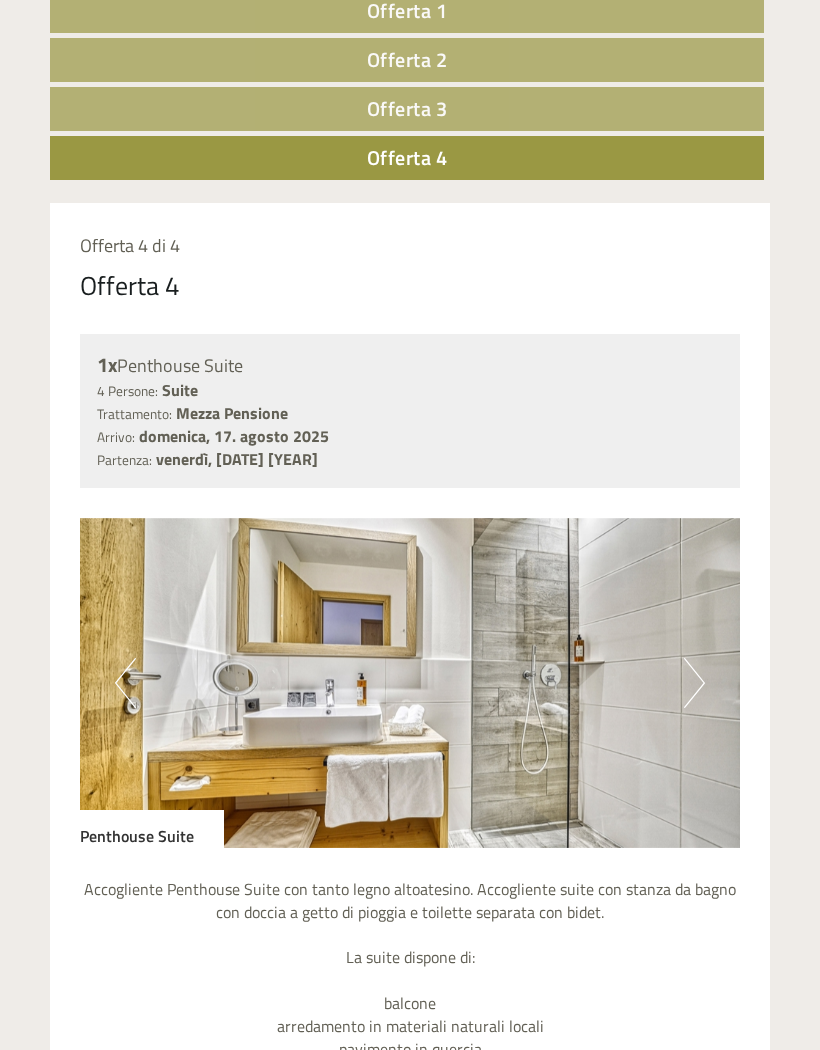 click on "Next" at bounding box center (694, 684) 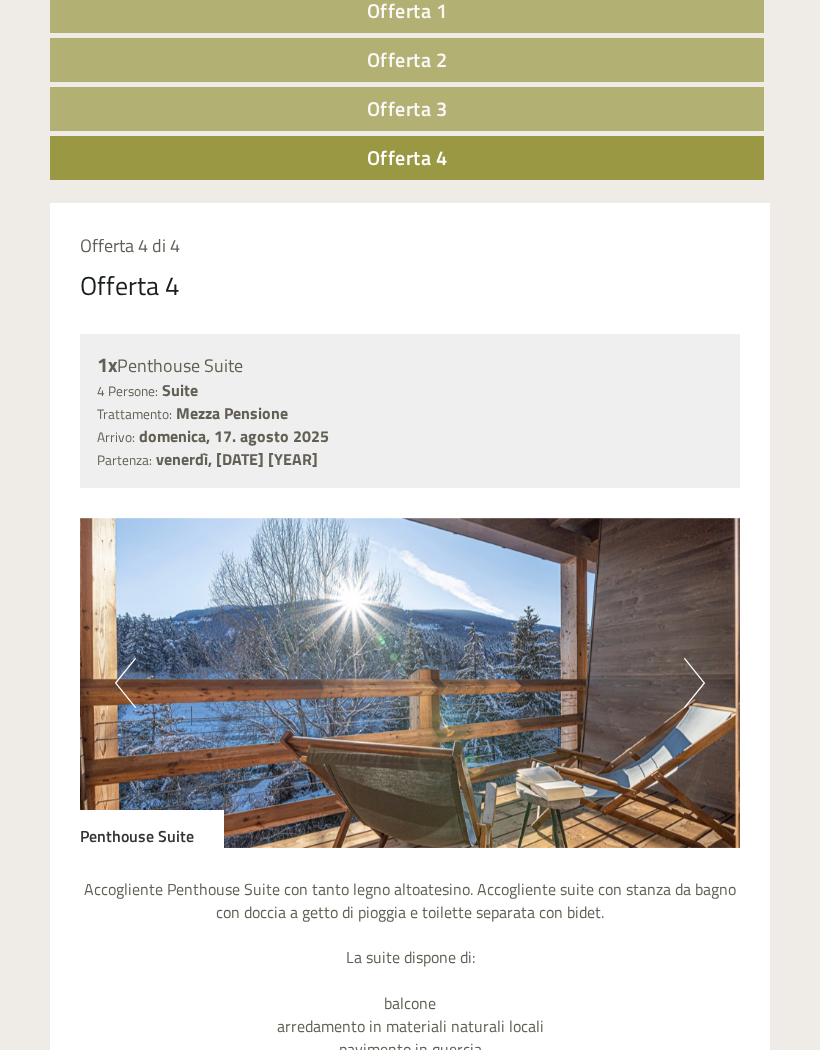 click on "Next" at bounding box center (694, 683) 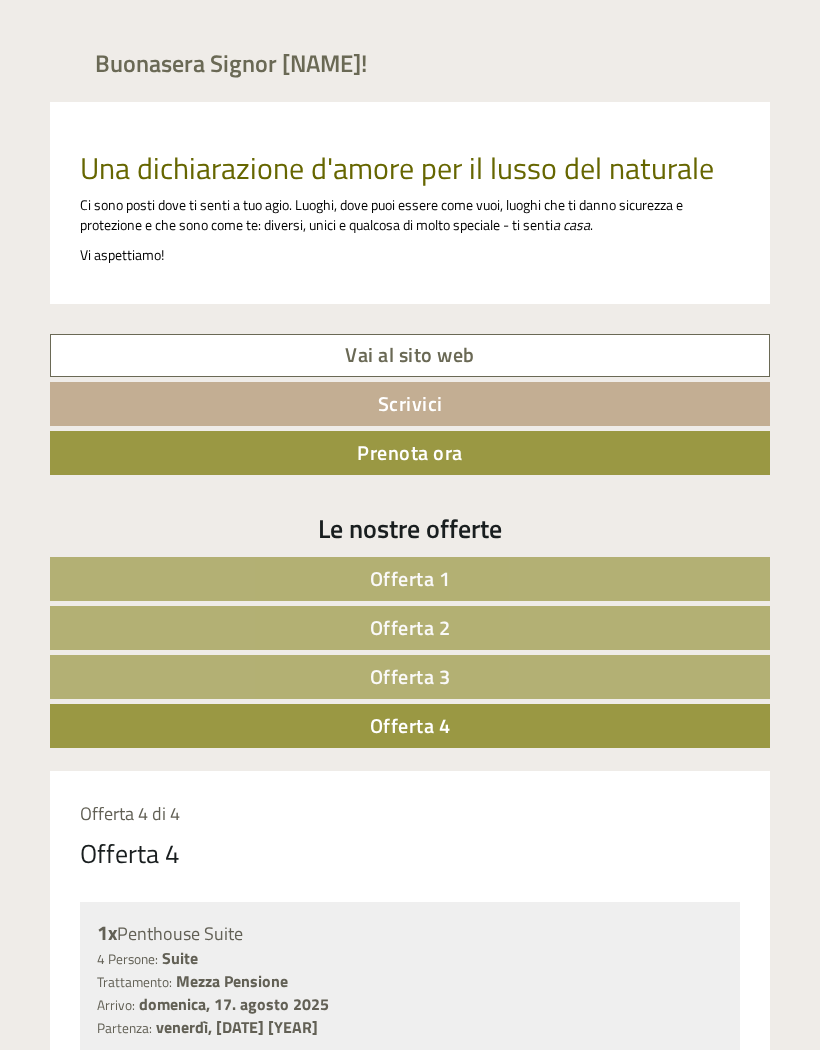 scroll, scrollTop: 436, scrollLeft: 0, axis: vertical 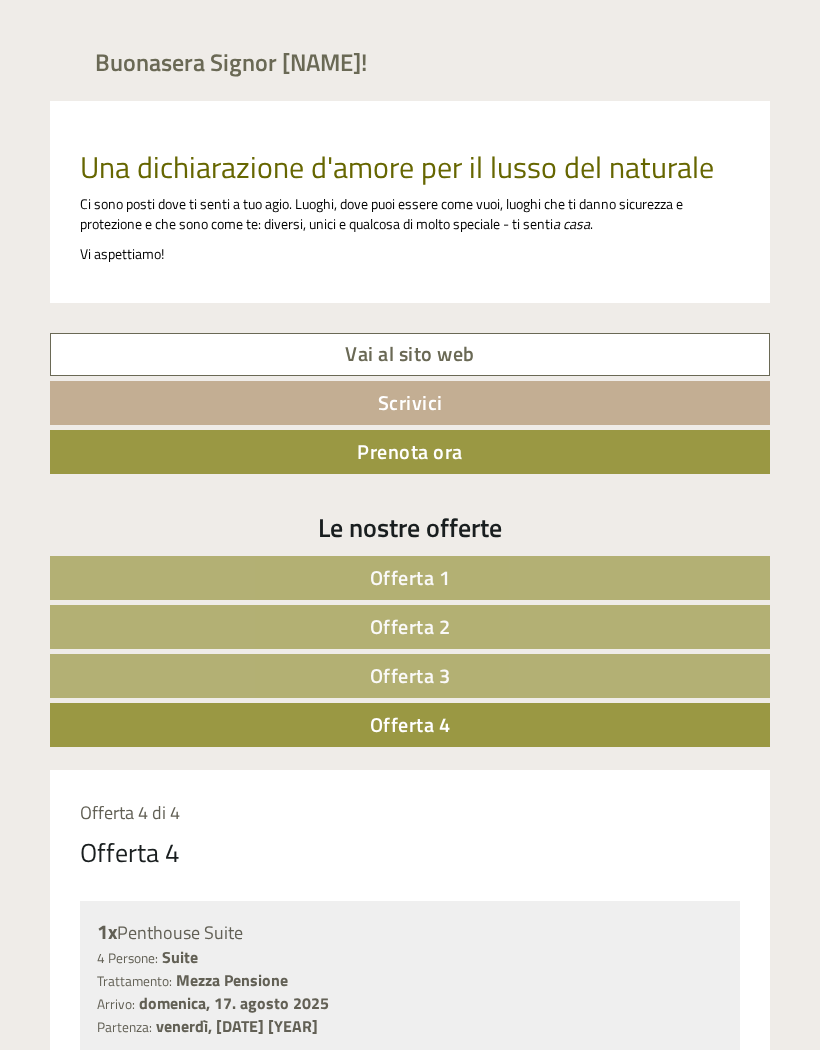 click on "Offerta 3" at bounding box center [410, 676] 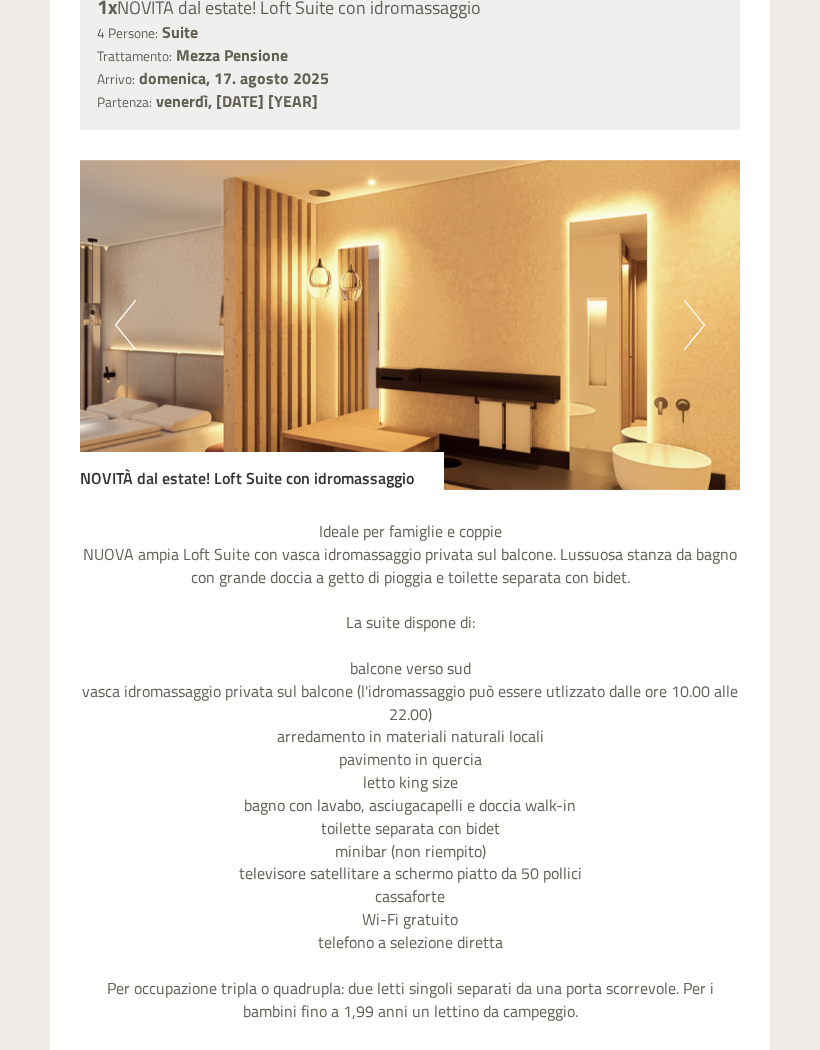 scroll, scrollTop: 1356, scrollLeft: 0, axis: vertical 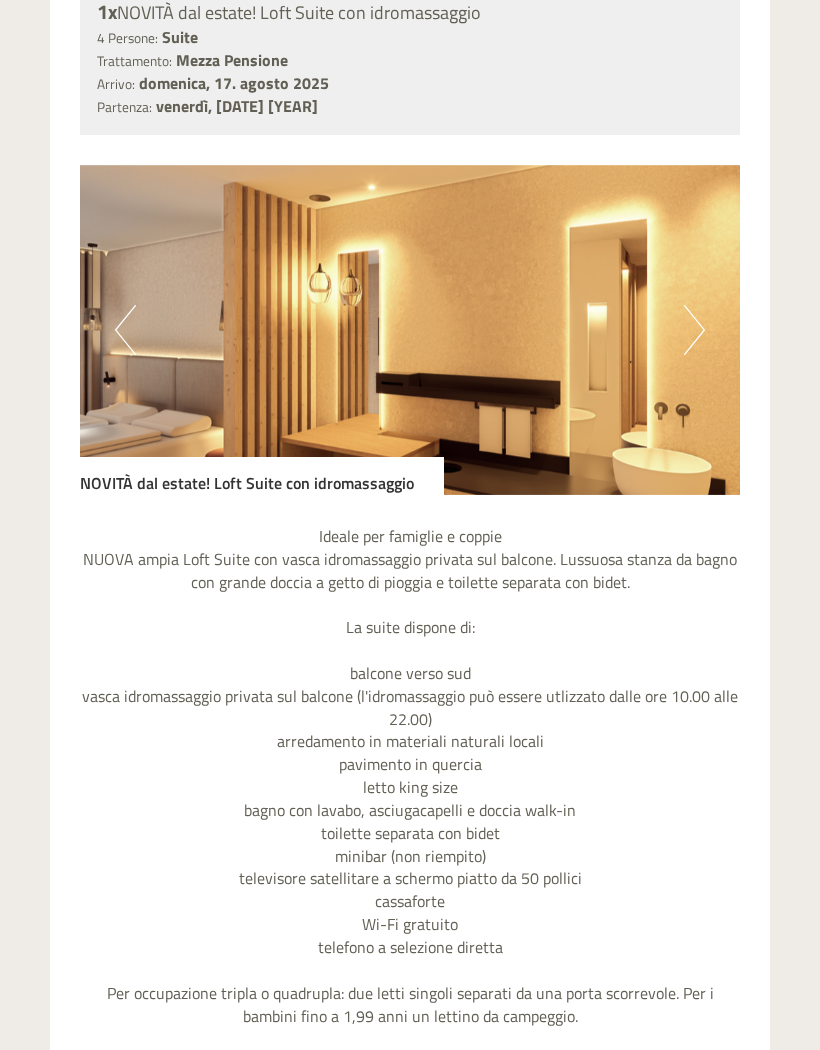 click on "Next" at bounding box center [694, 330] 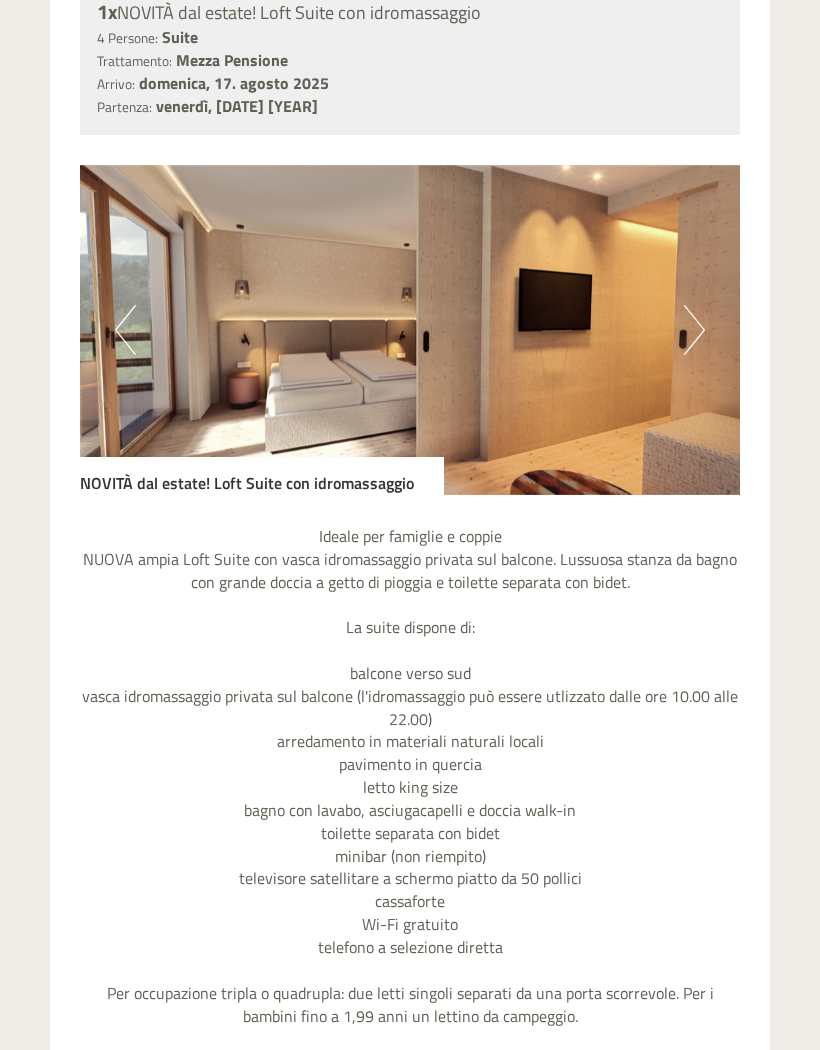 click on "Next" at bounding box center (694, 330) 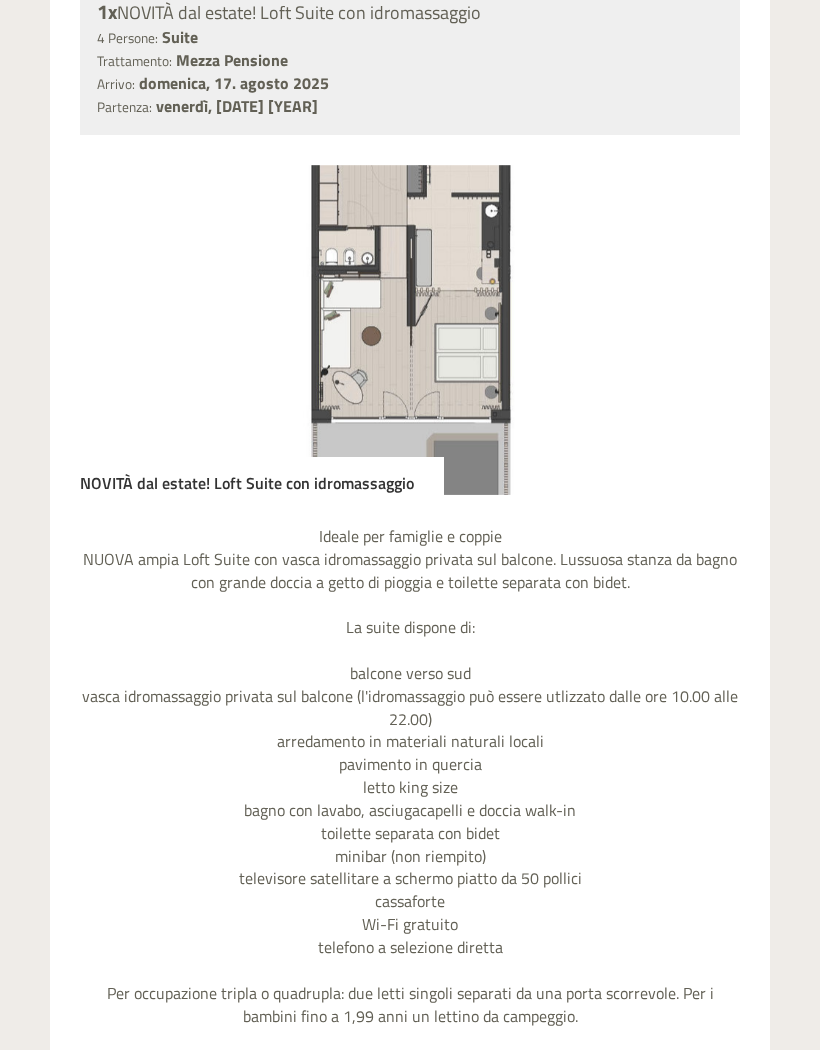 click on "Next" at bounding box center [694, 330] 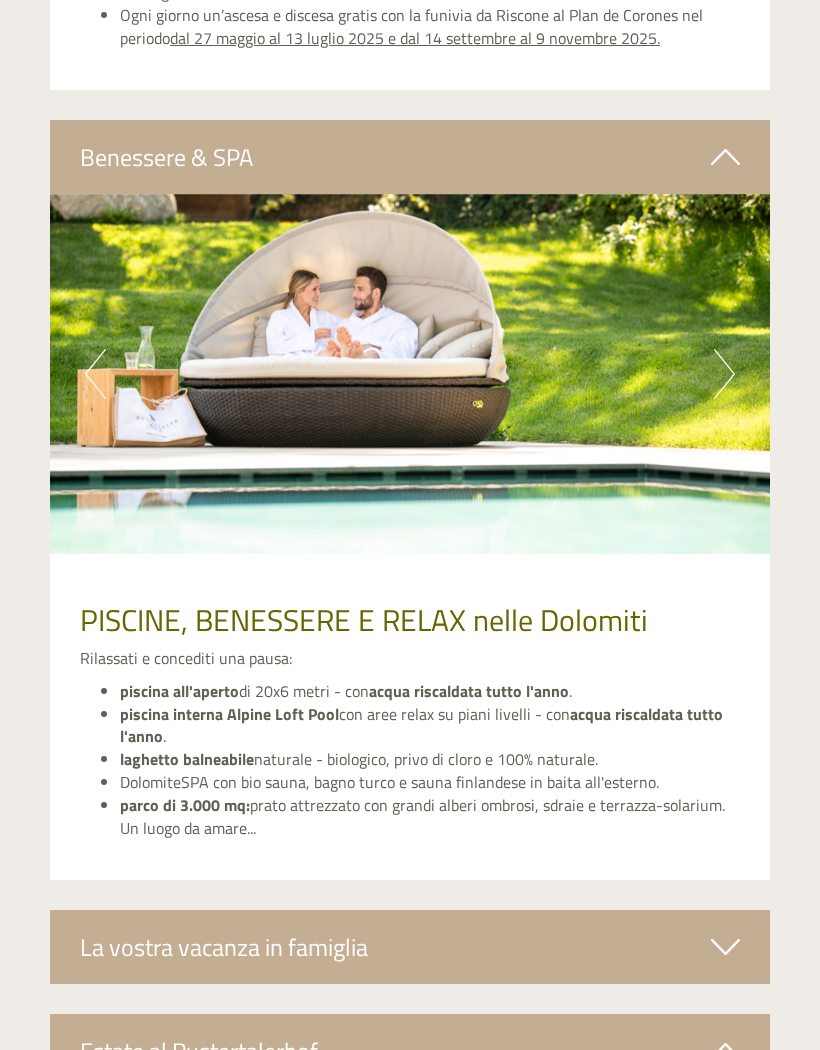 scroll, scrollTop: 3514, scrollLeft: 0, axis: vertical 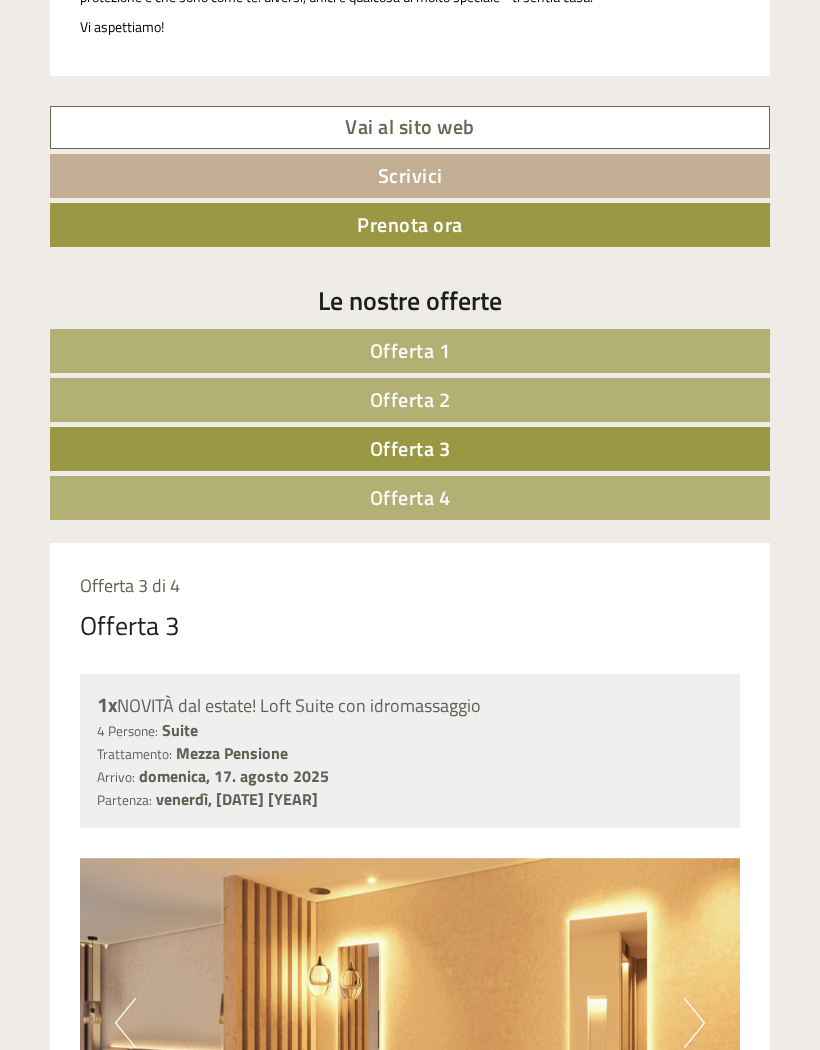 click on "Offerta 2" at bounding box center (410, 401) 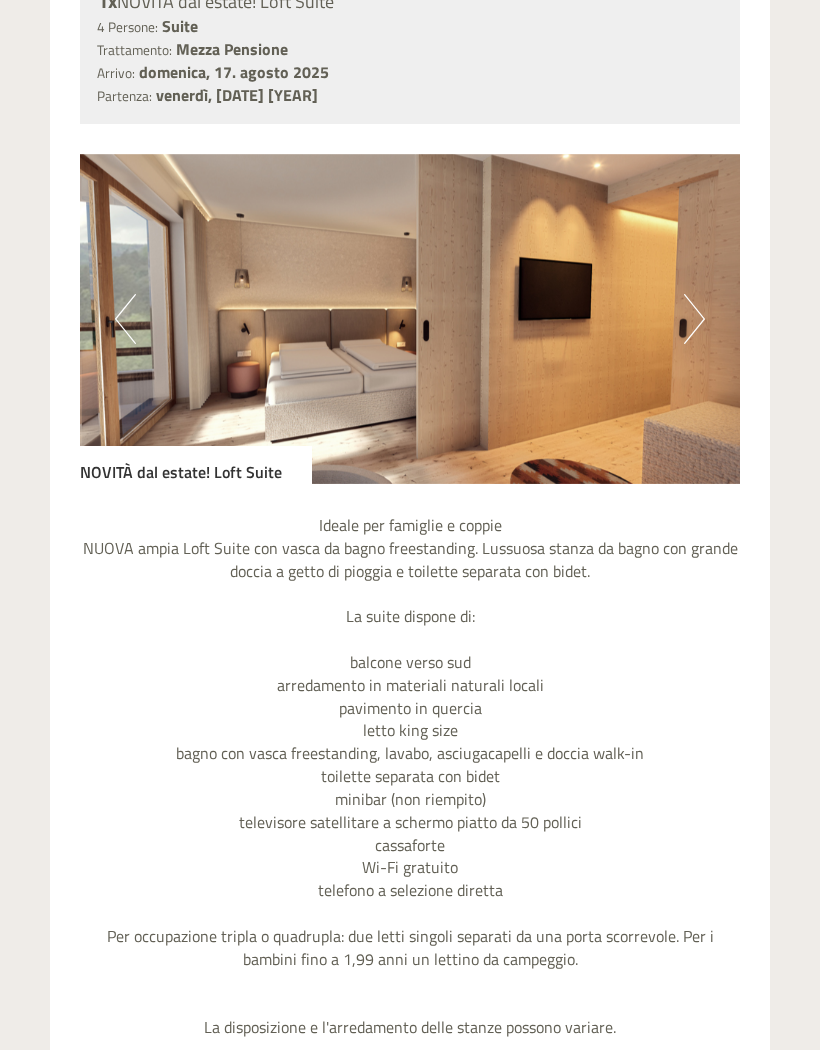 scroll, scrollTop: 1366, scrollLeft: 0, axis: vertical 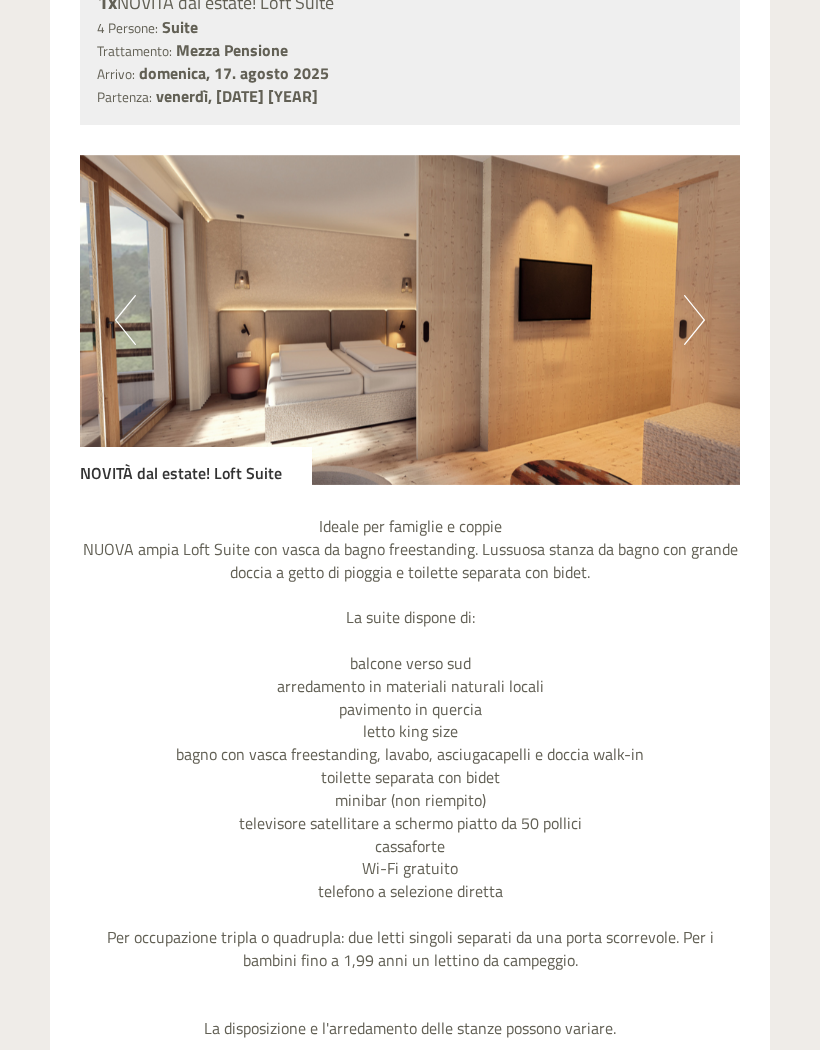 click at bounding box center (410, 320) 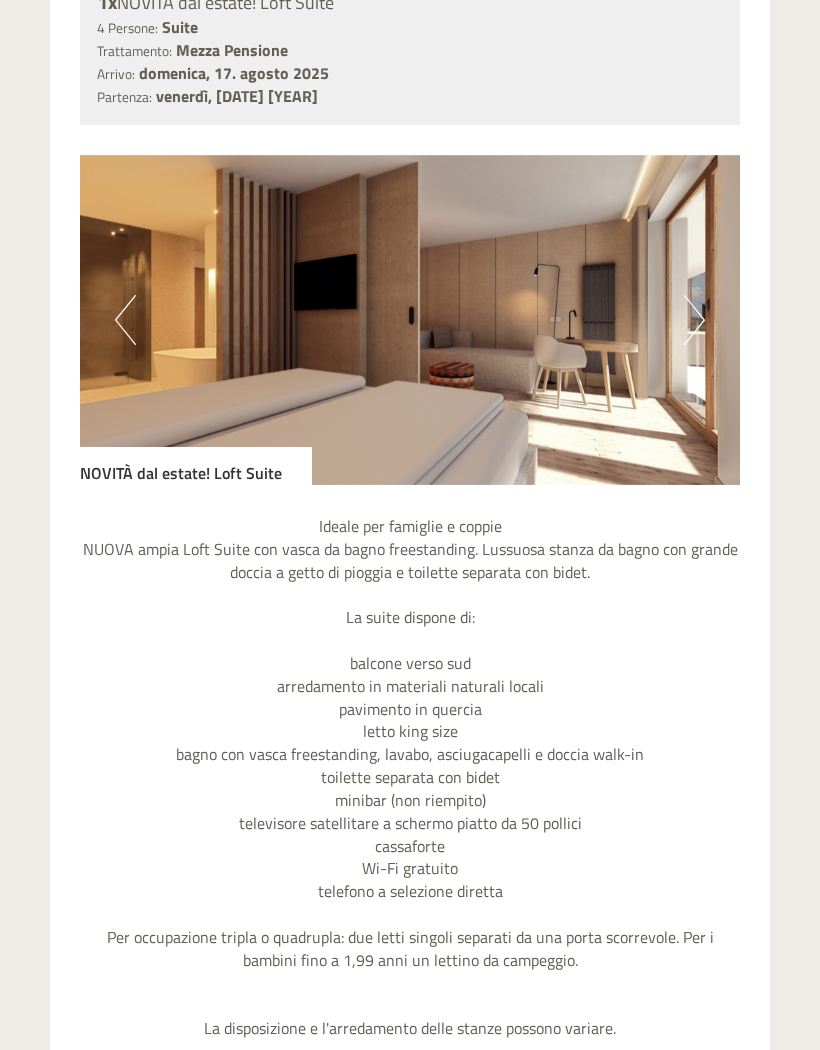 click on "Next" at bounding box center (694, 320) 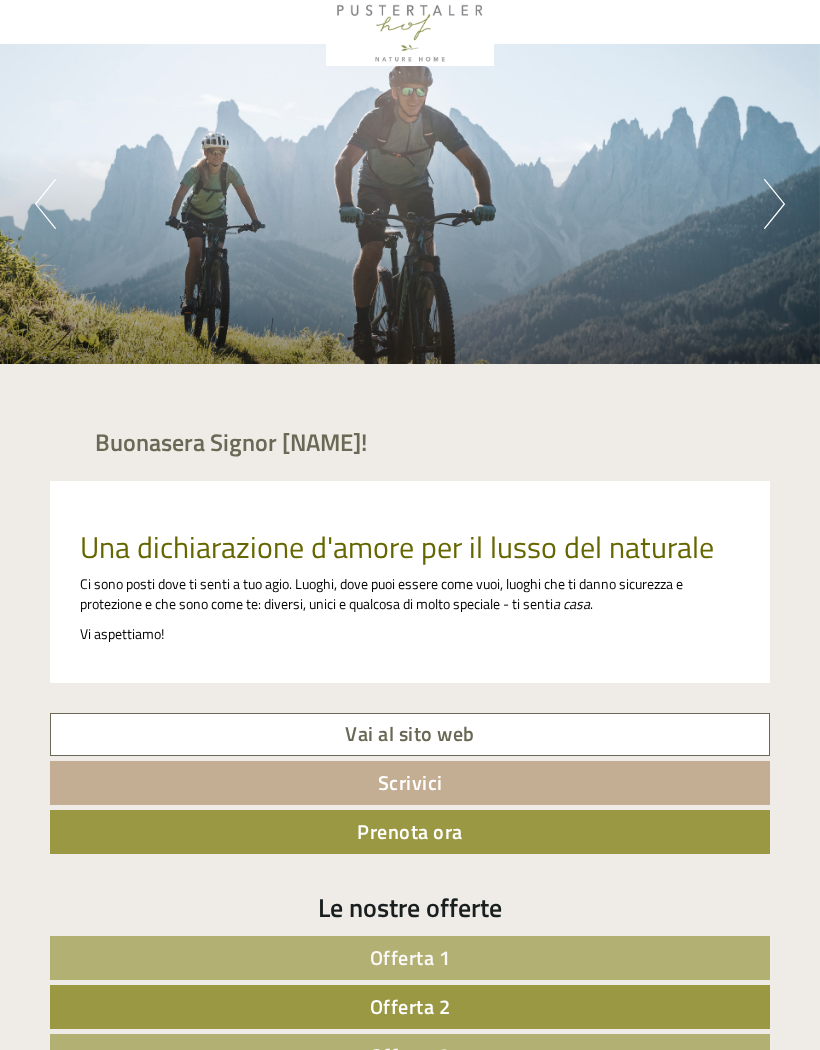 scroll, scrollTop: 52, scrollLeft: 0, axis: vertical 